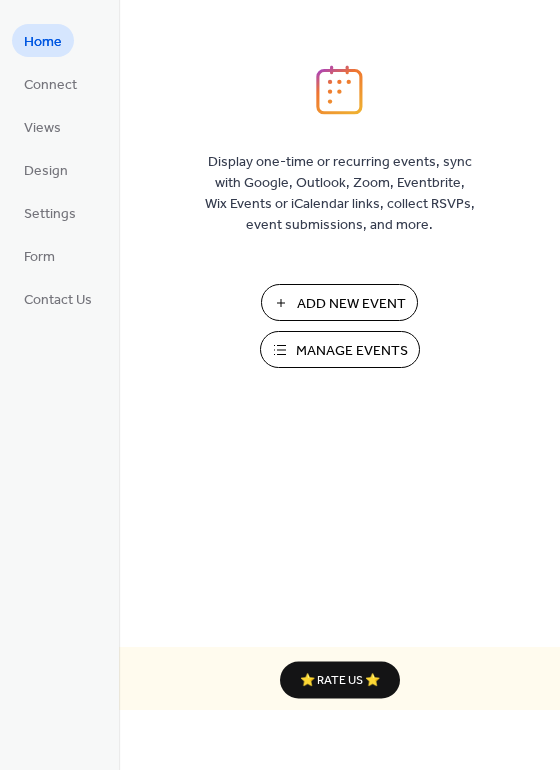 scroll, scrollTop: 0, scrollLeft: 0, axis: both 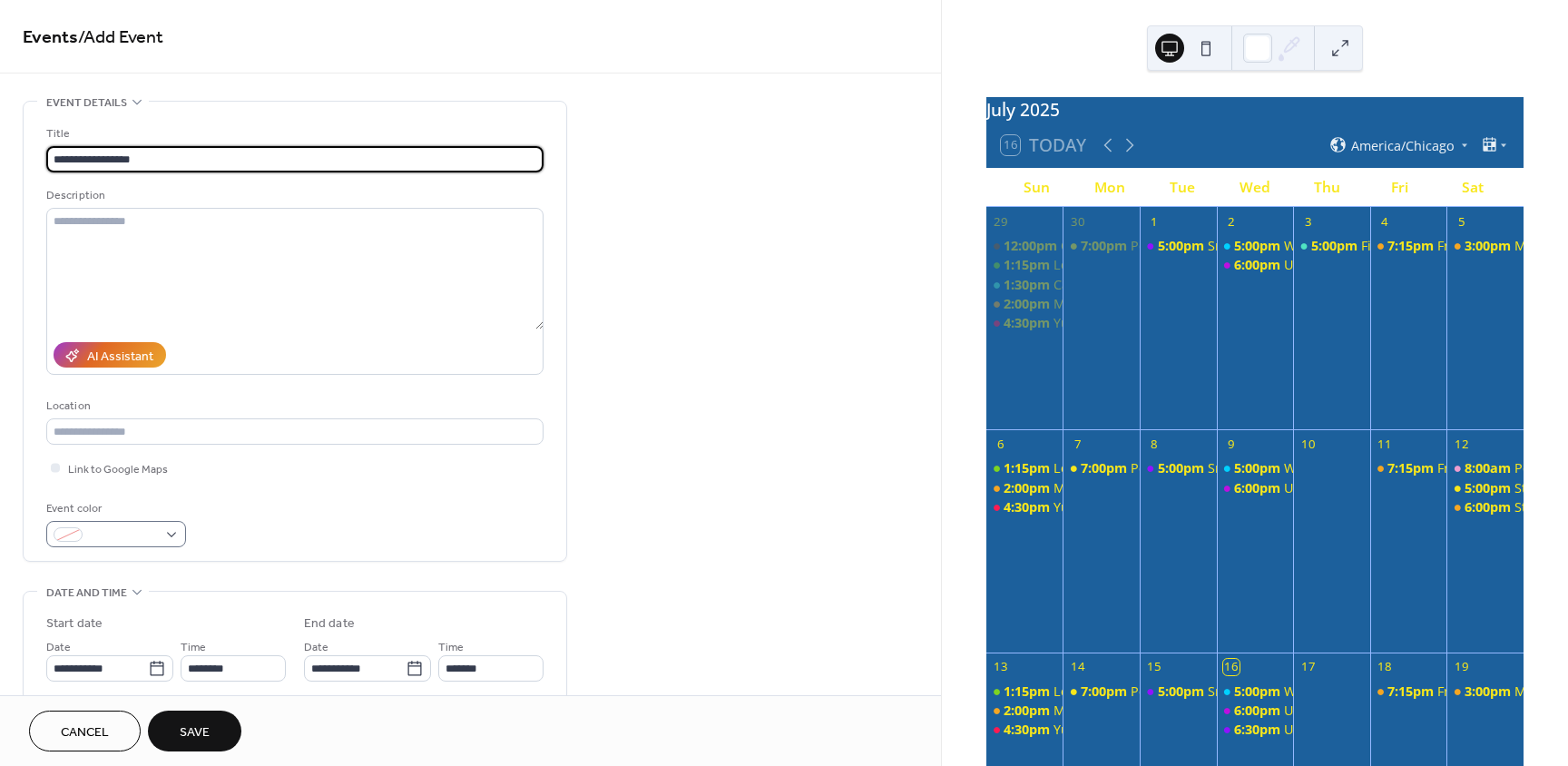 type on "**********" 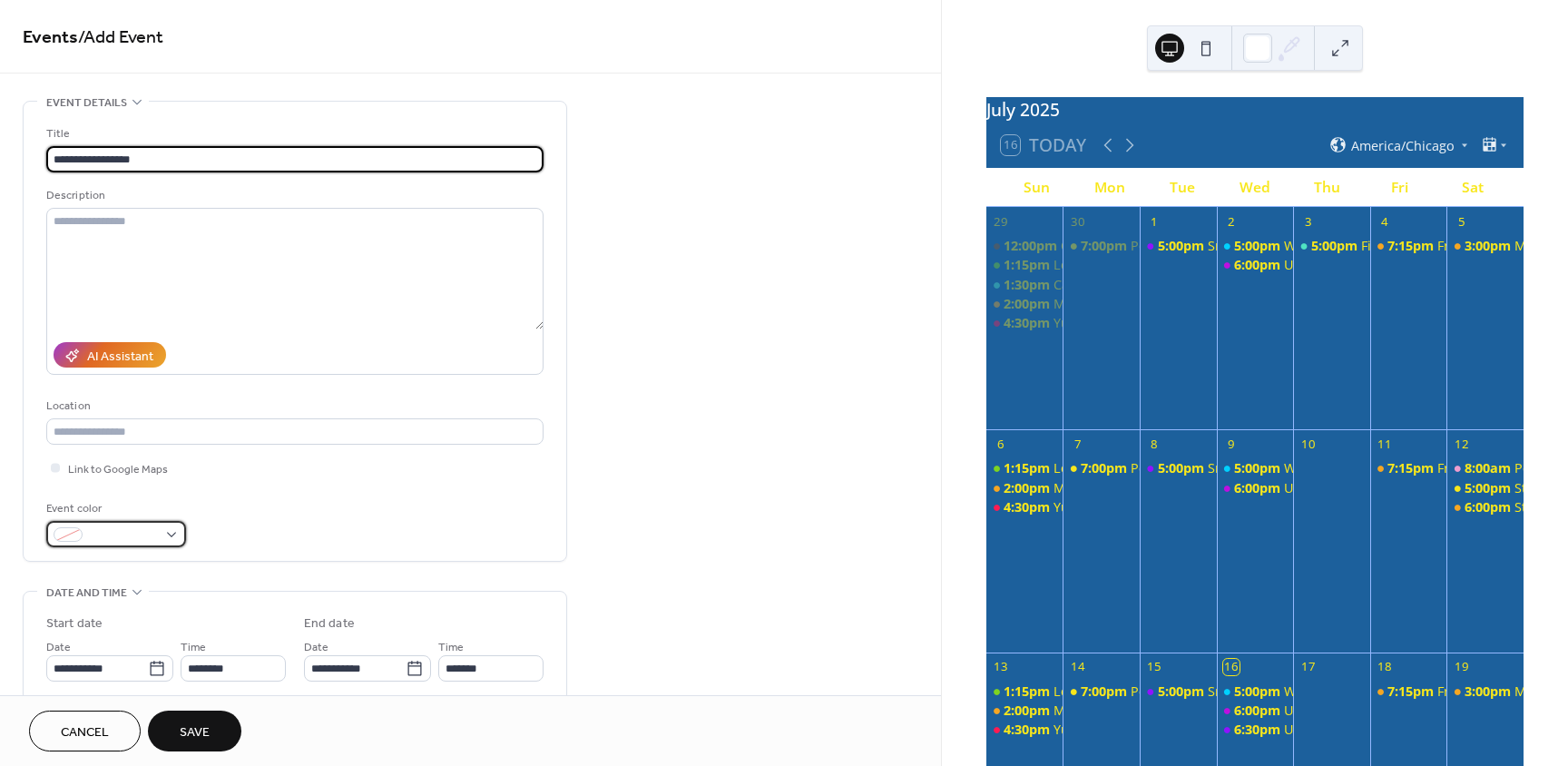 click at bounding box center [68, 535] 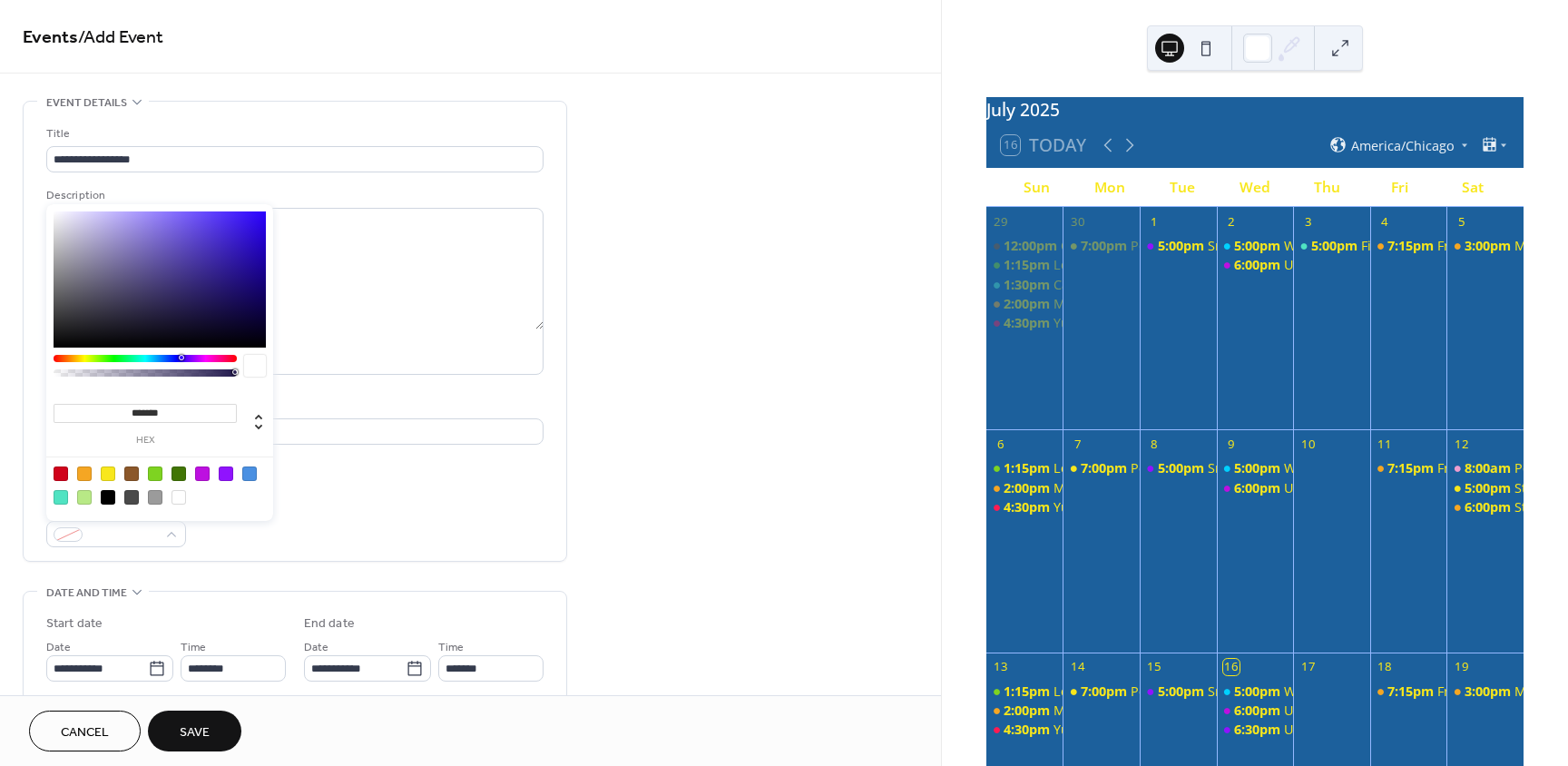 click at bounding box center (108, 474) 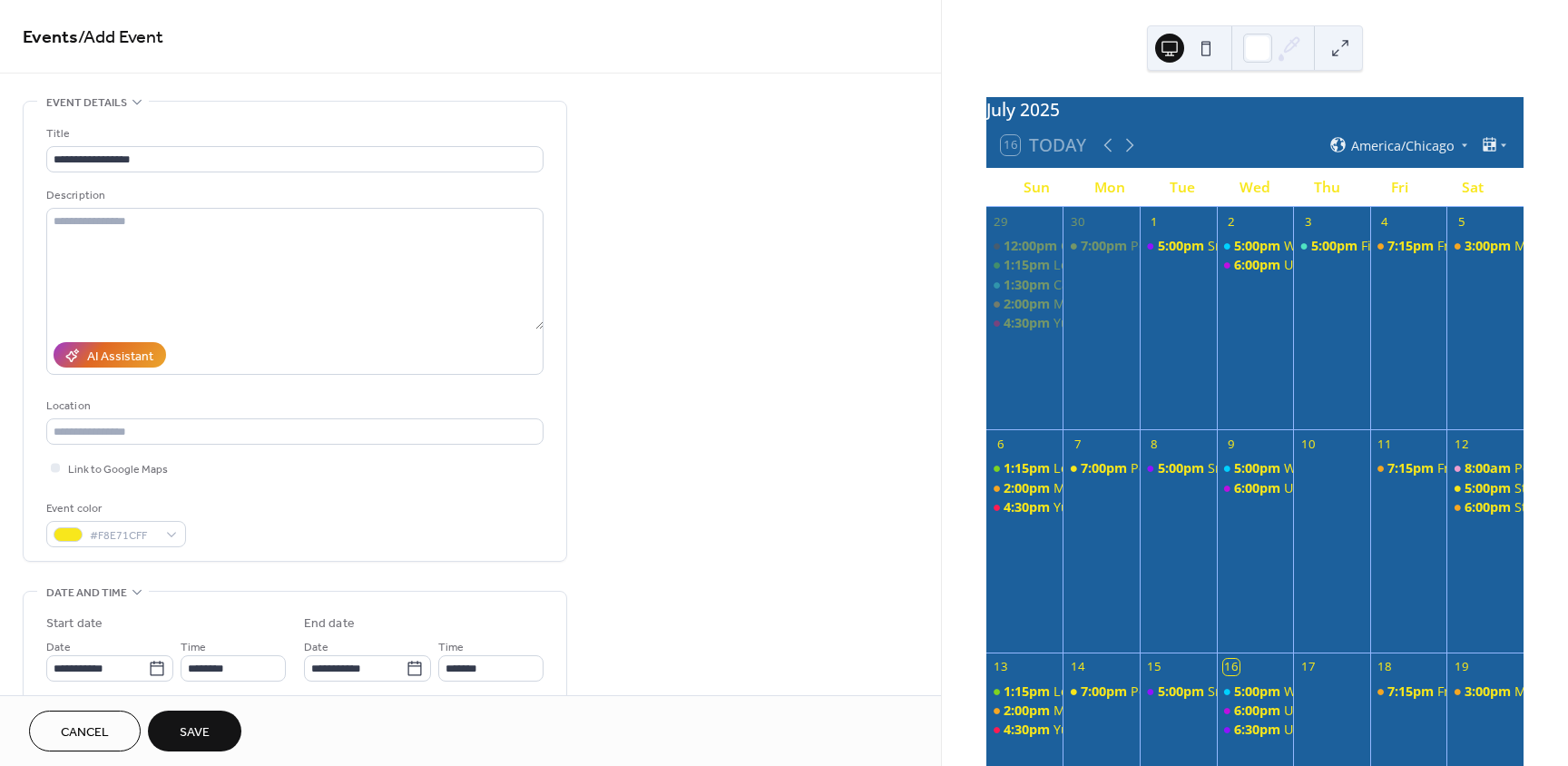 click on "**********" at bounding box center [295, 336] 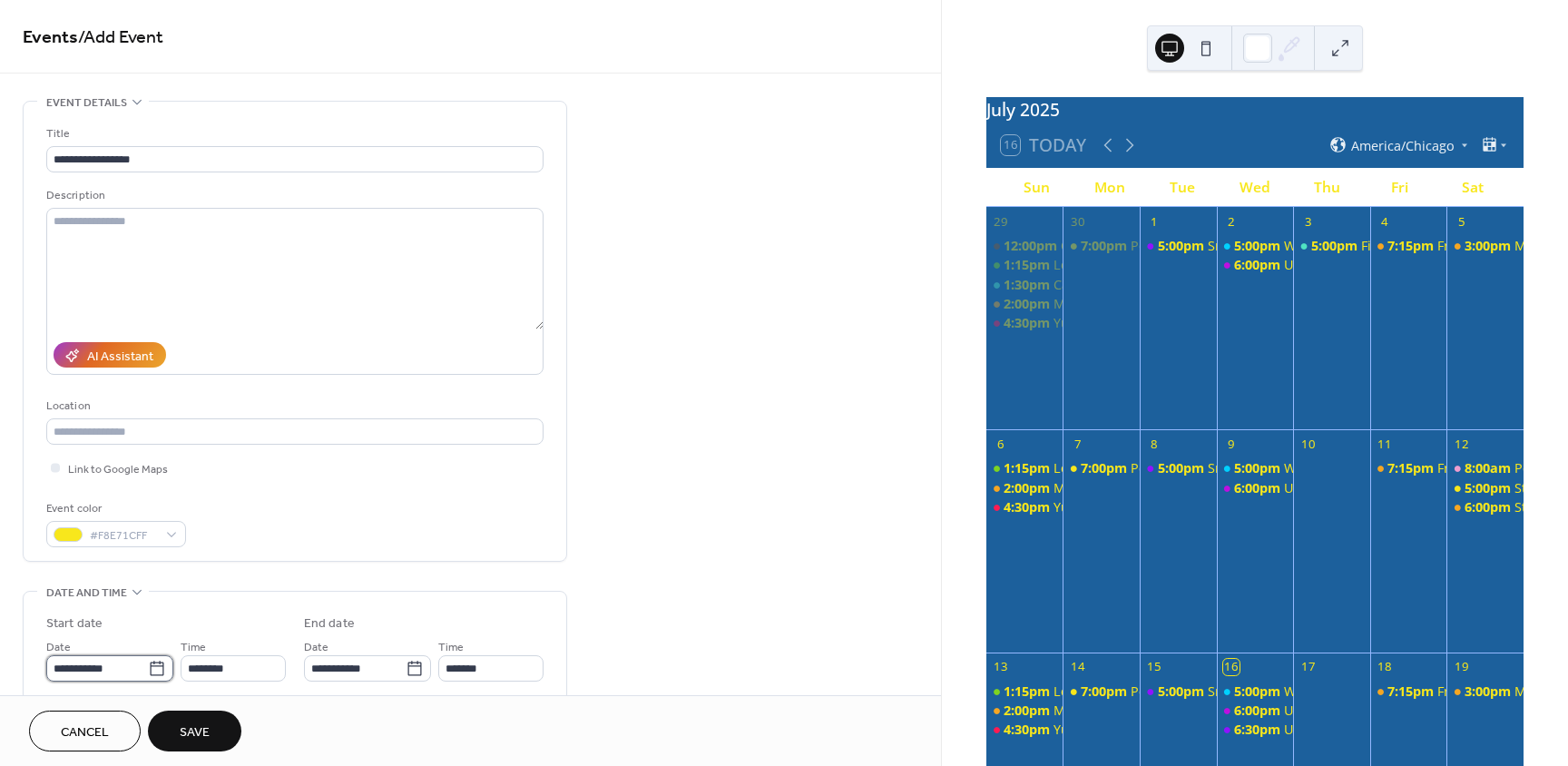 click on "**********" at bounding box center [97, 668] 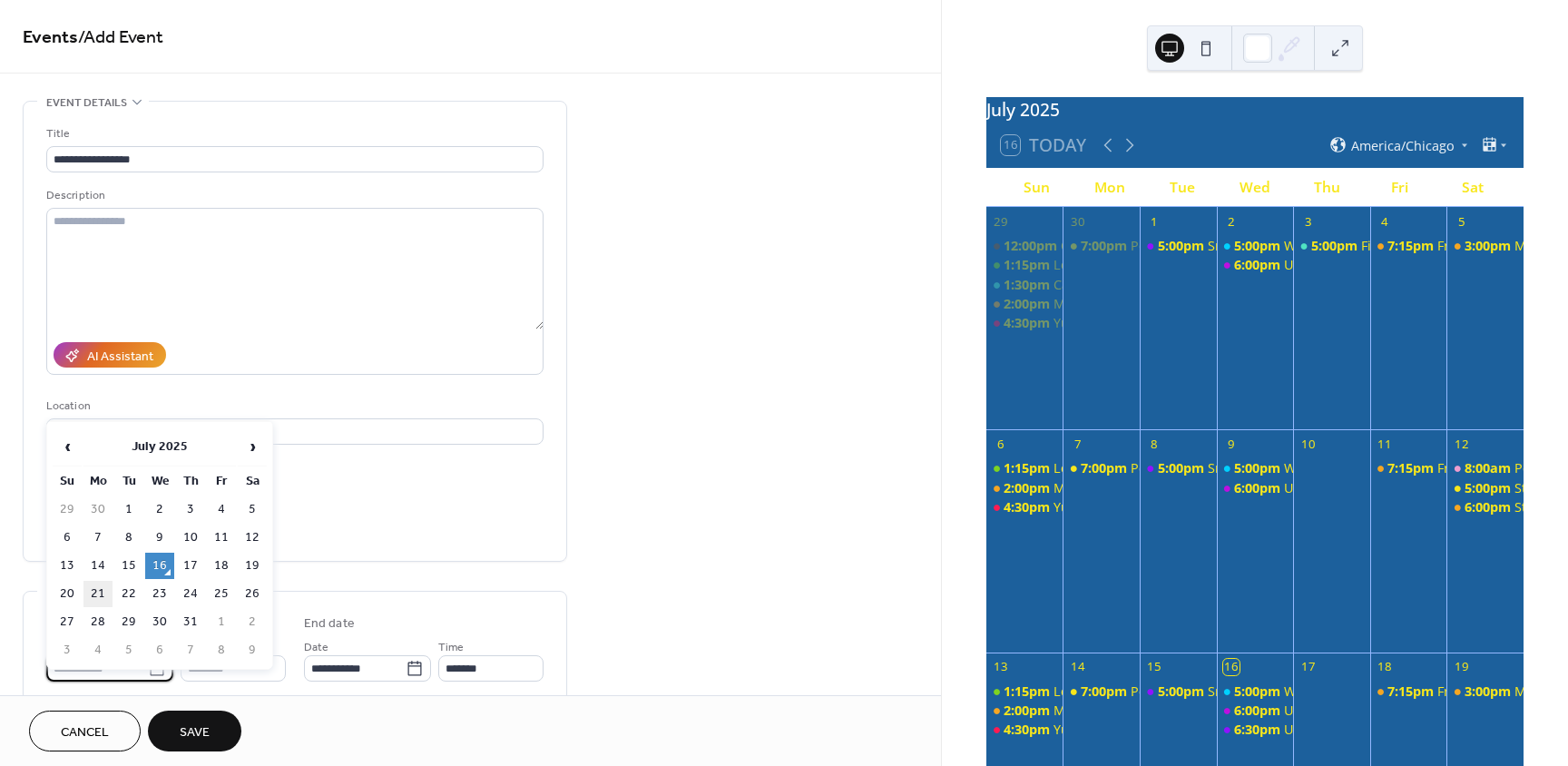 click on "21" at bounding box center (98, 594) 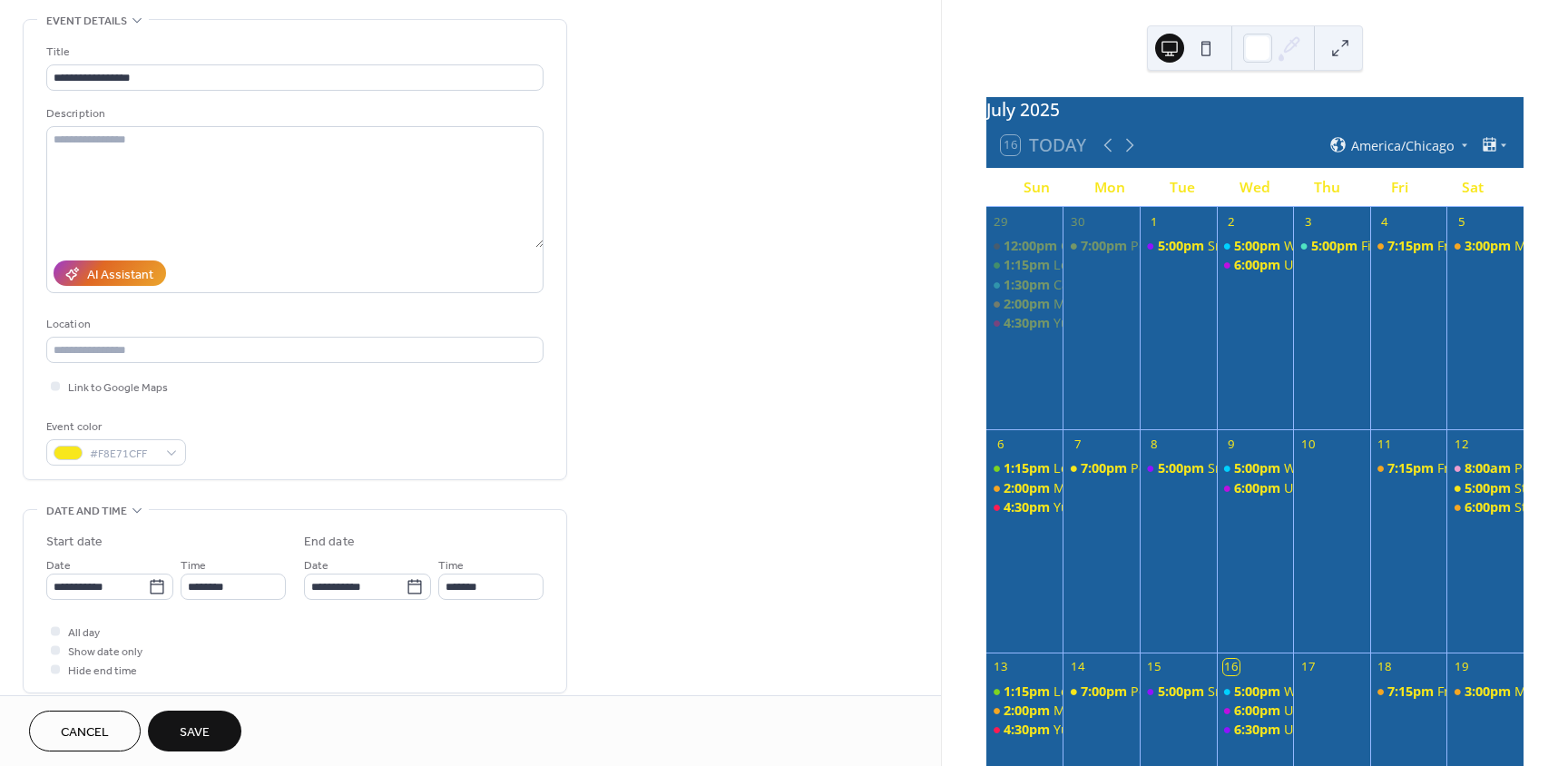 scroll, scrollTop: 91, scrollLeft: 0, axis: vertical 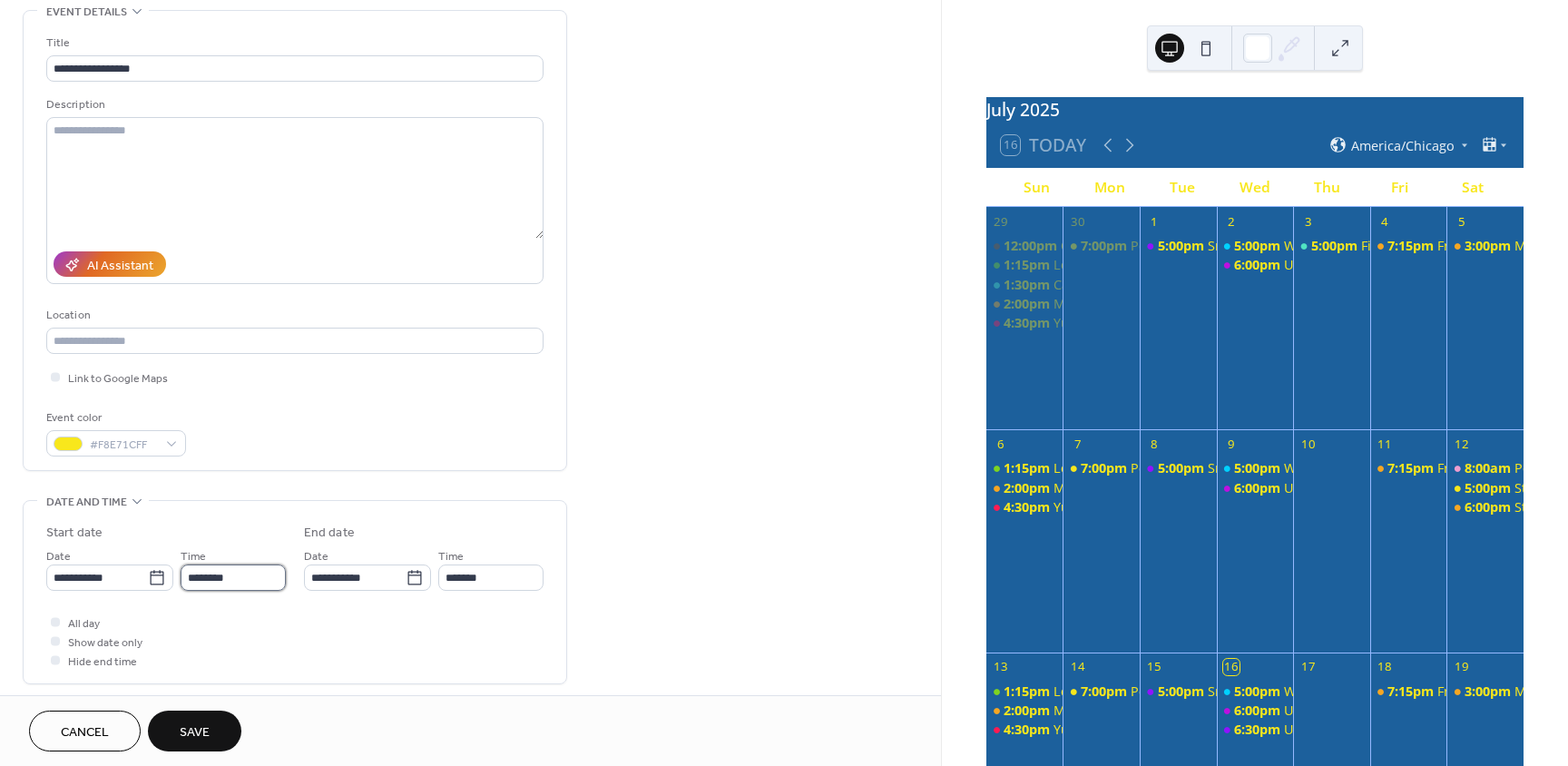 click on "********" at bounding box center [233, 577] 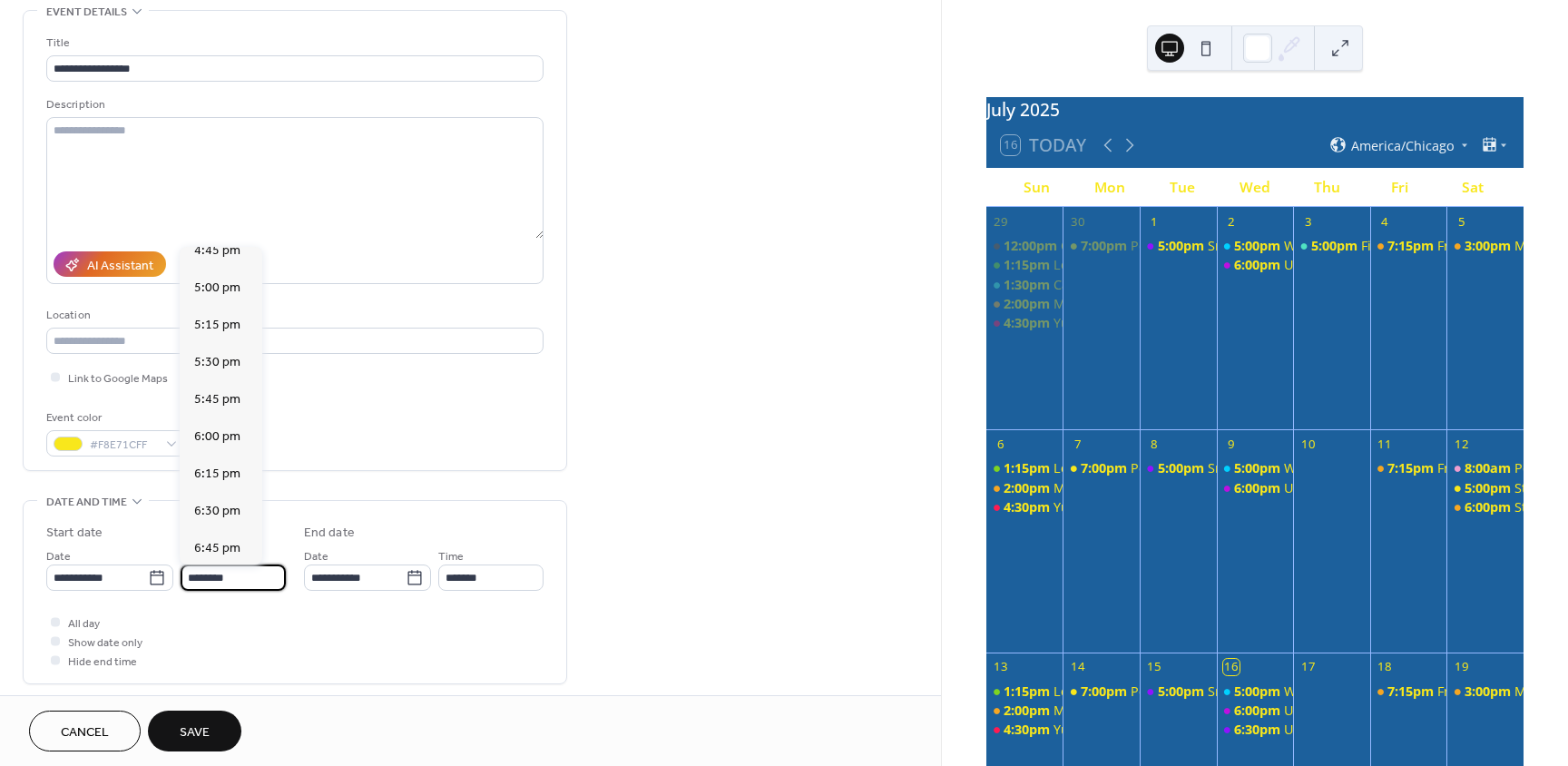 scroll, scrollTop: 2512, scrollLeft: 0, axis: vertical 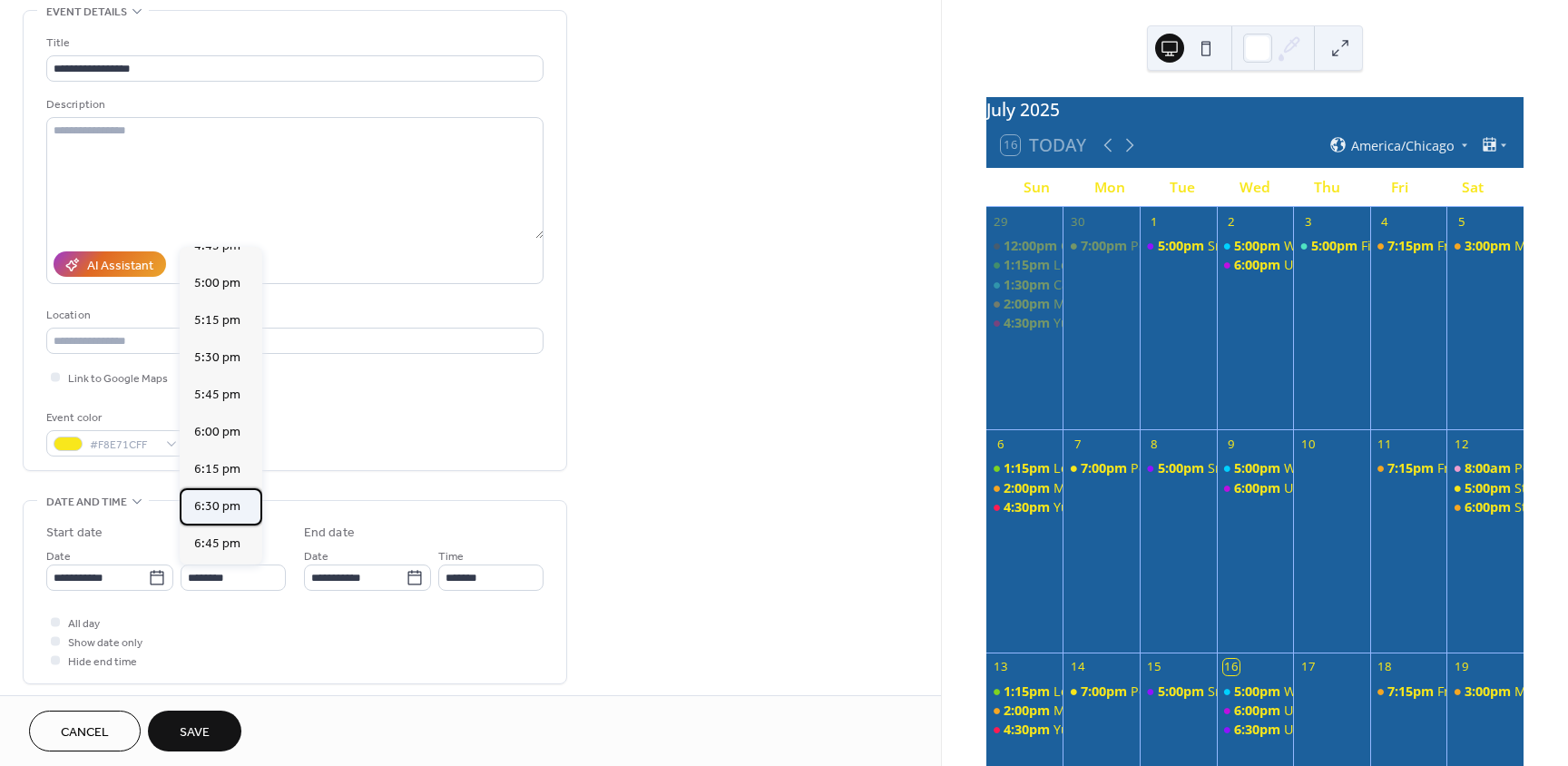click on "6:30 pm" at bounding box center [217, 506] 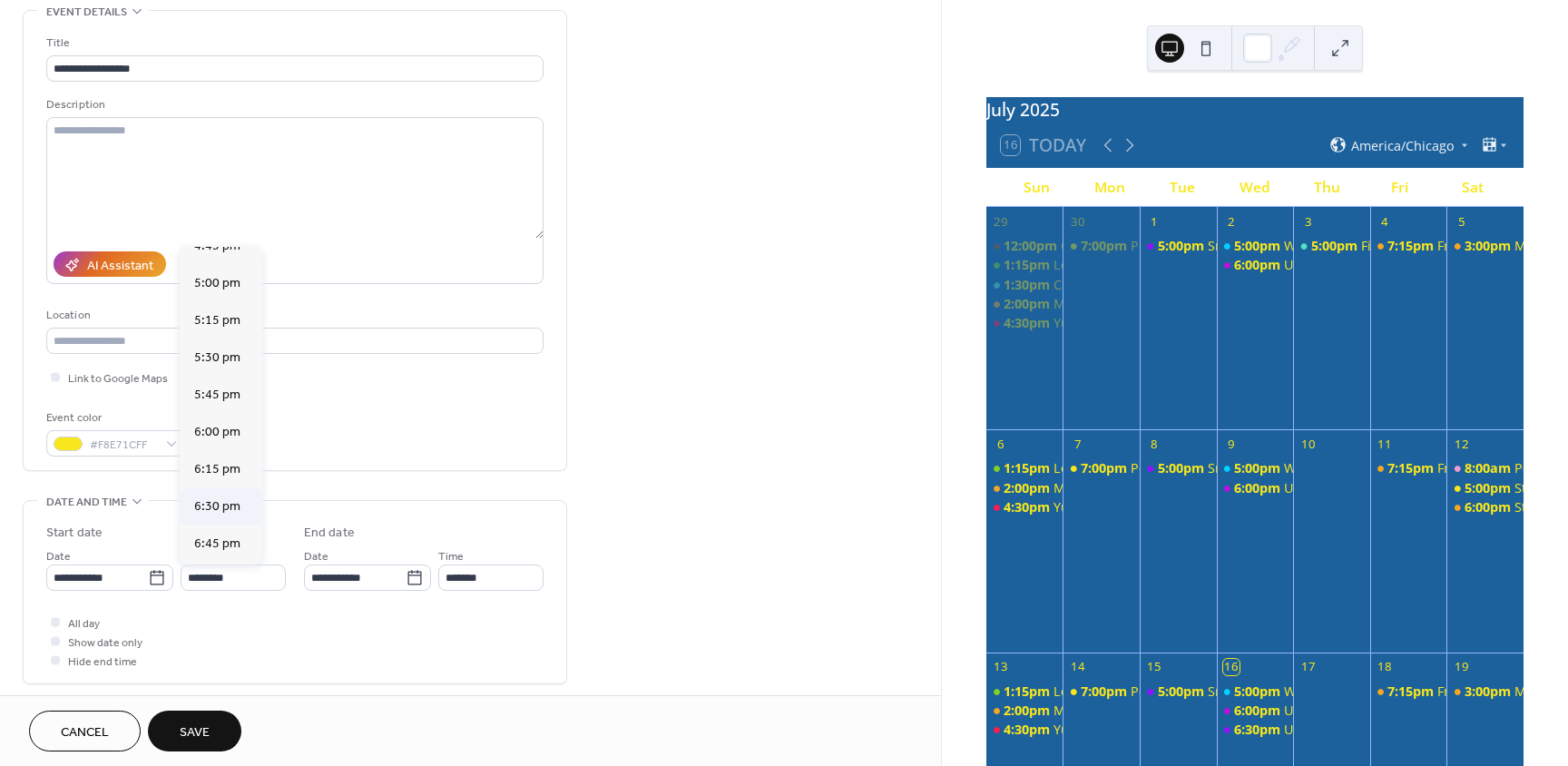 type on "*******" 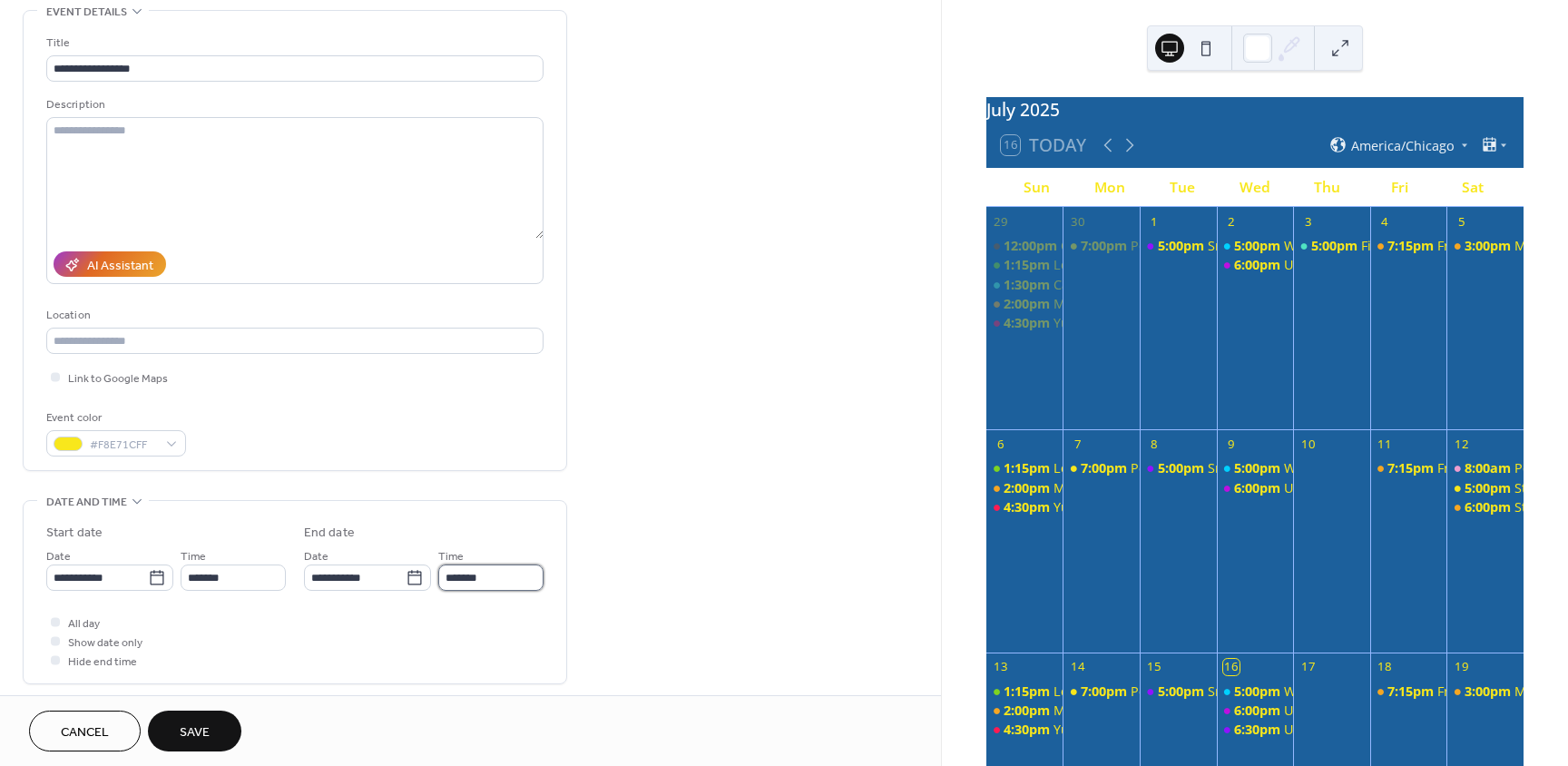 click on "*******" at bounding box center (491, 577) 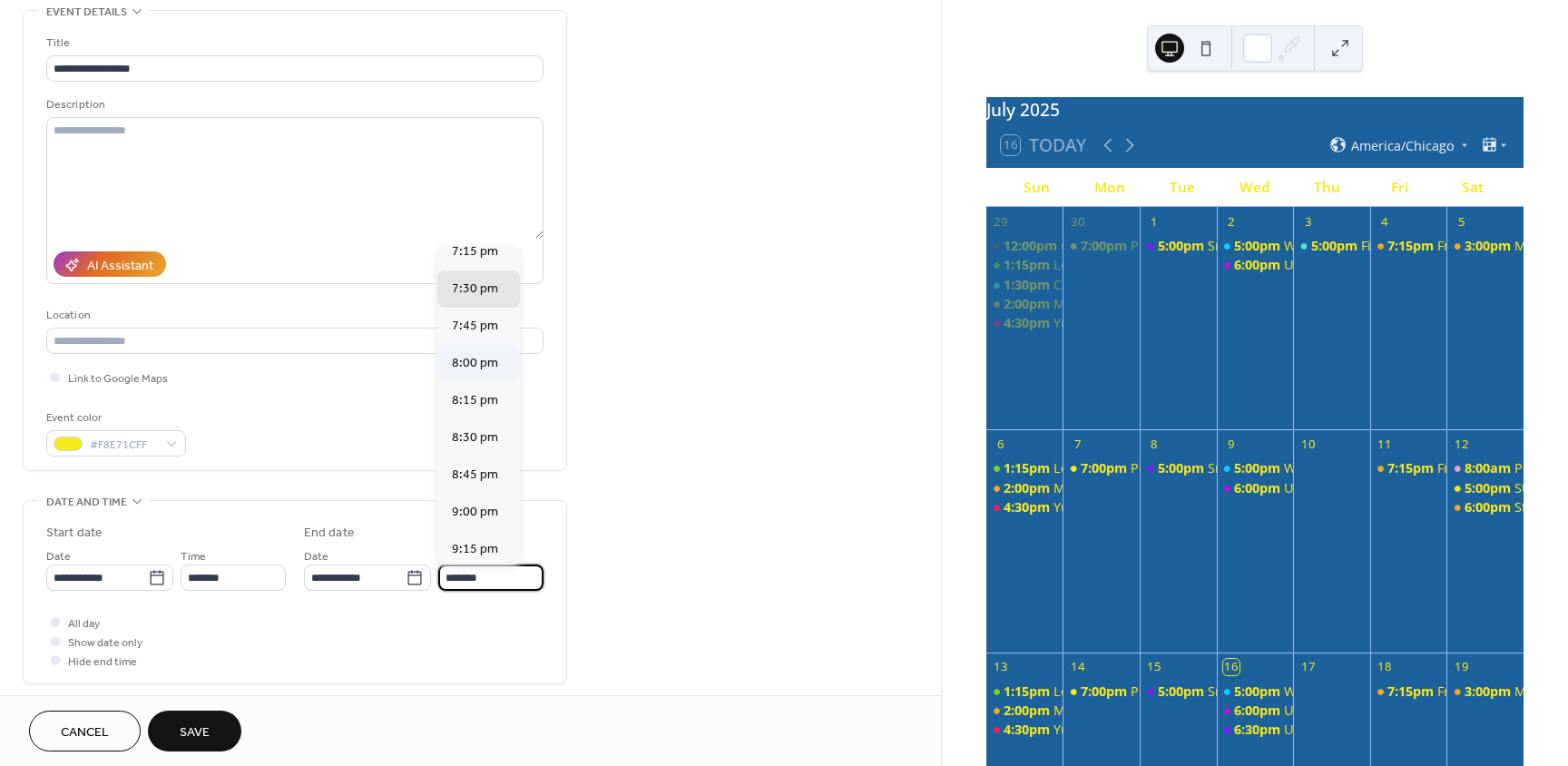 scroll, scrollTop: 91, scrollLeft: 0, axis: vertical 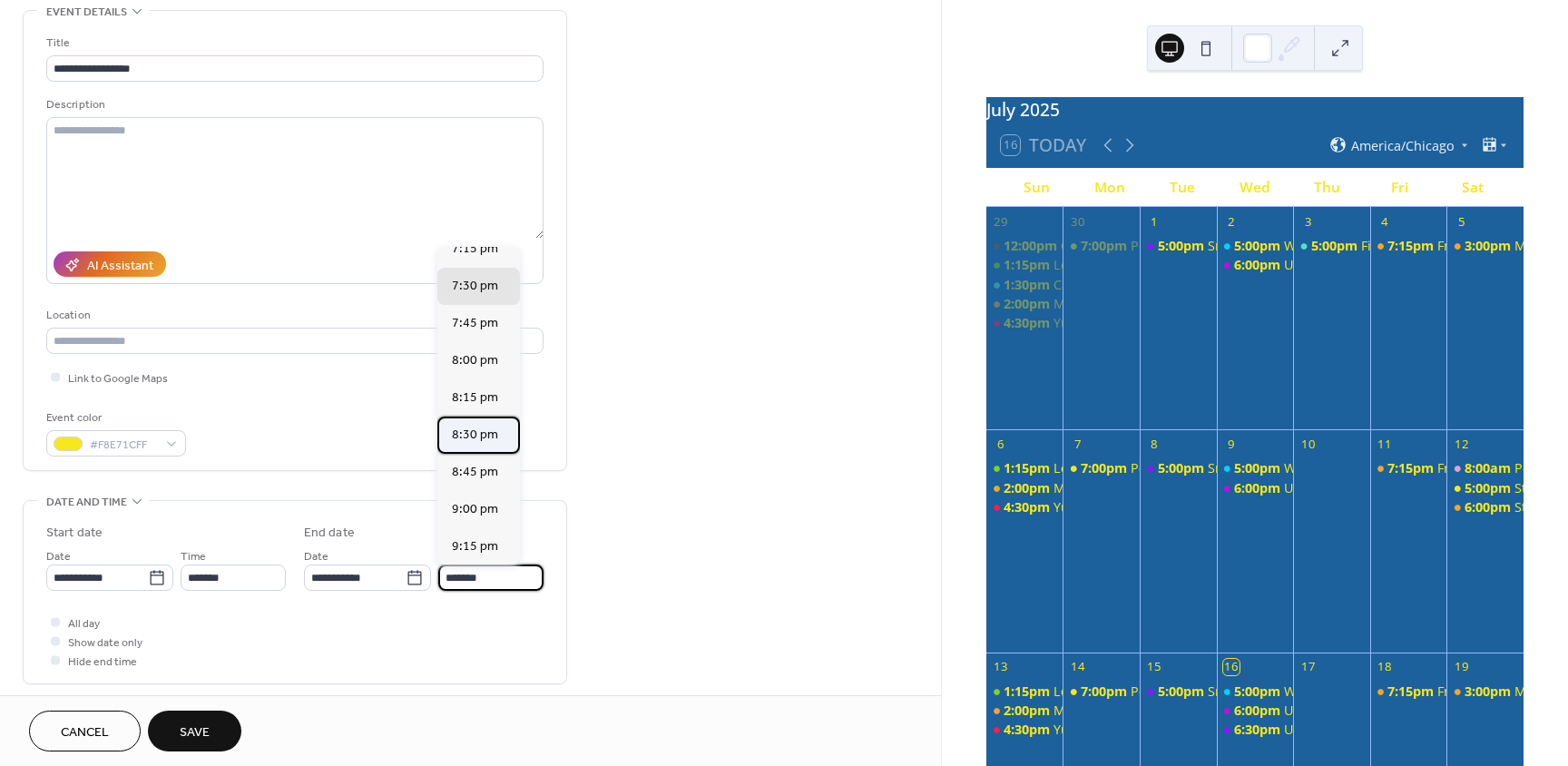 click on "8:30 pm" at bounding box center [475, 435] 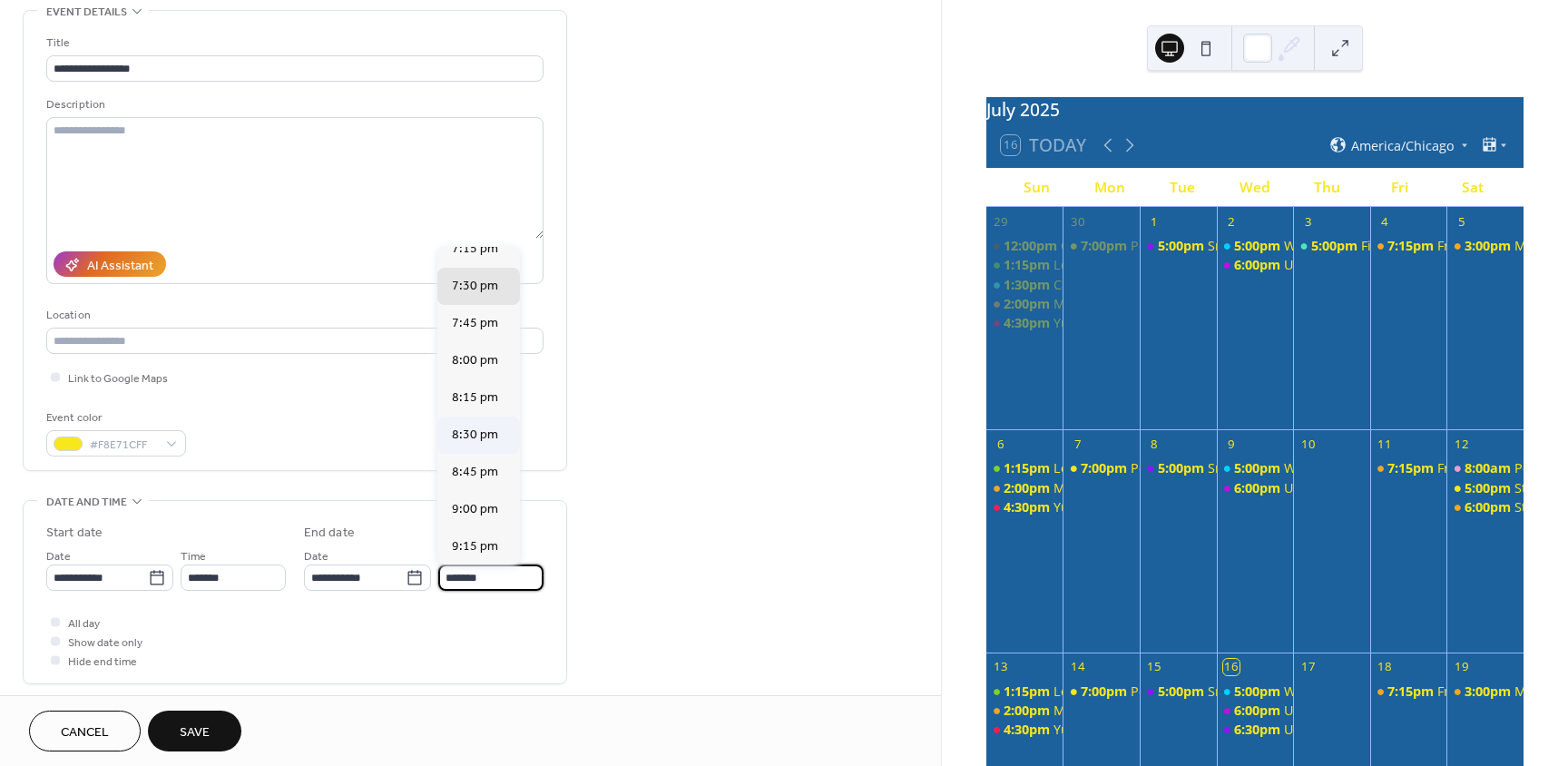 type on "*******" 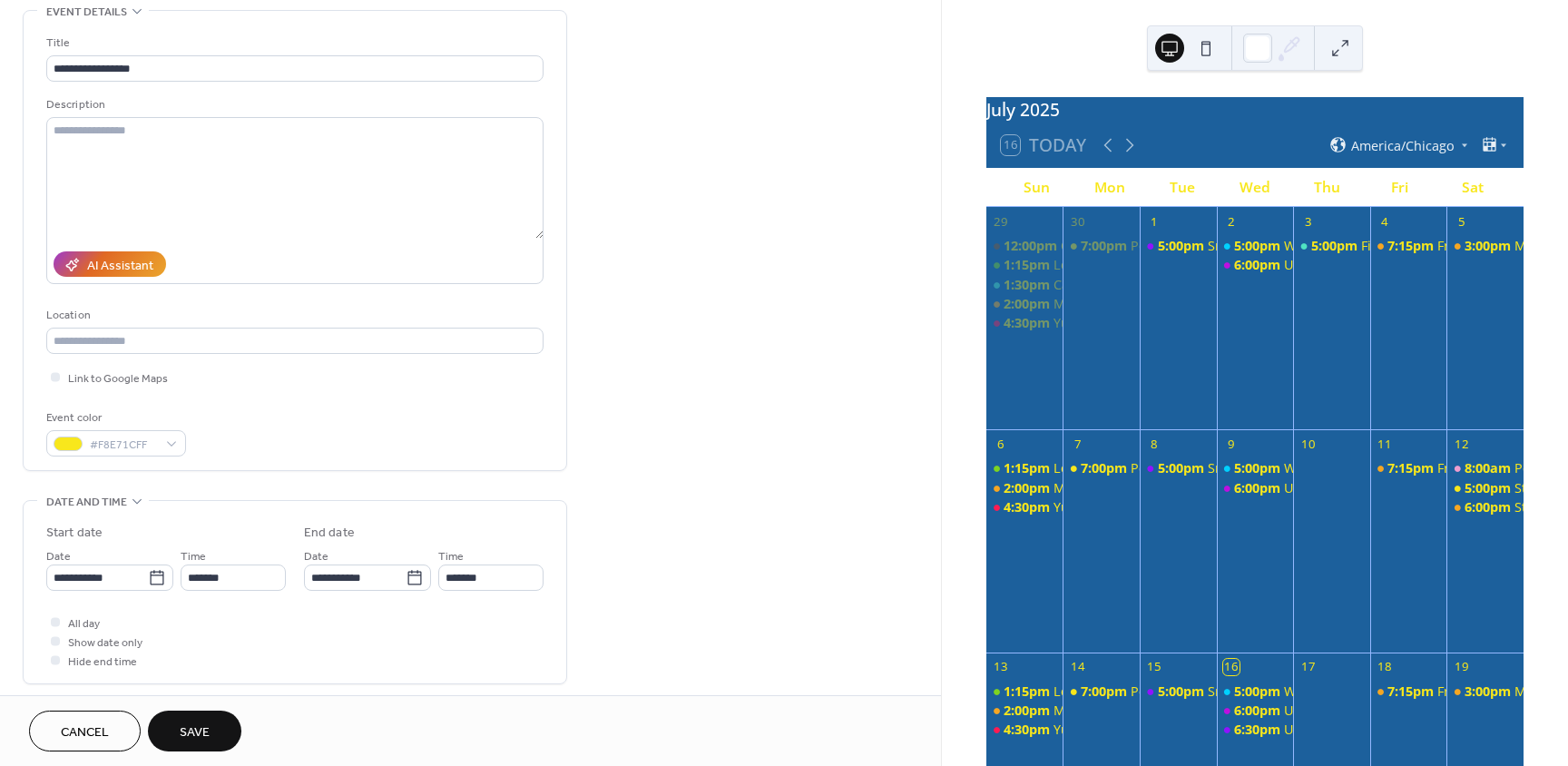 click on "All day Show date only Hide end time" at bounding box center (295, 641) 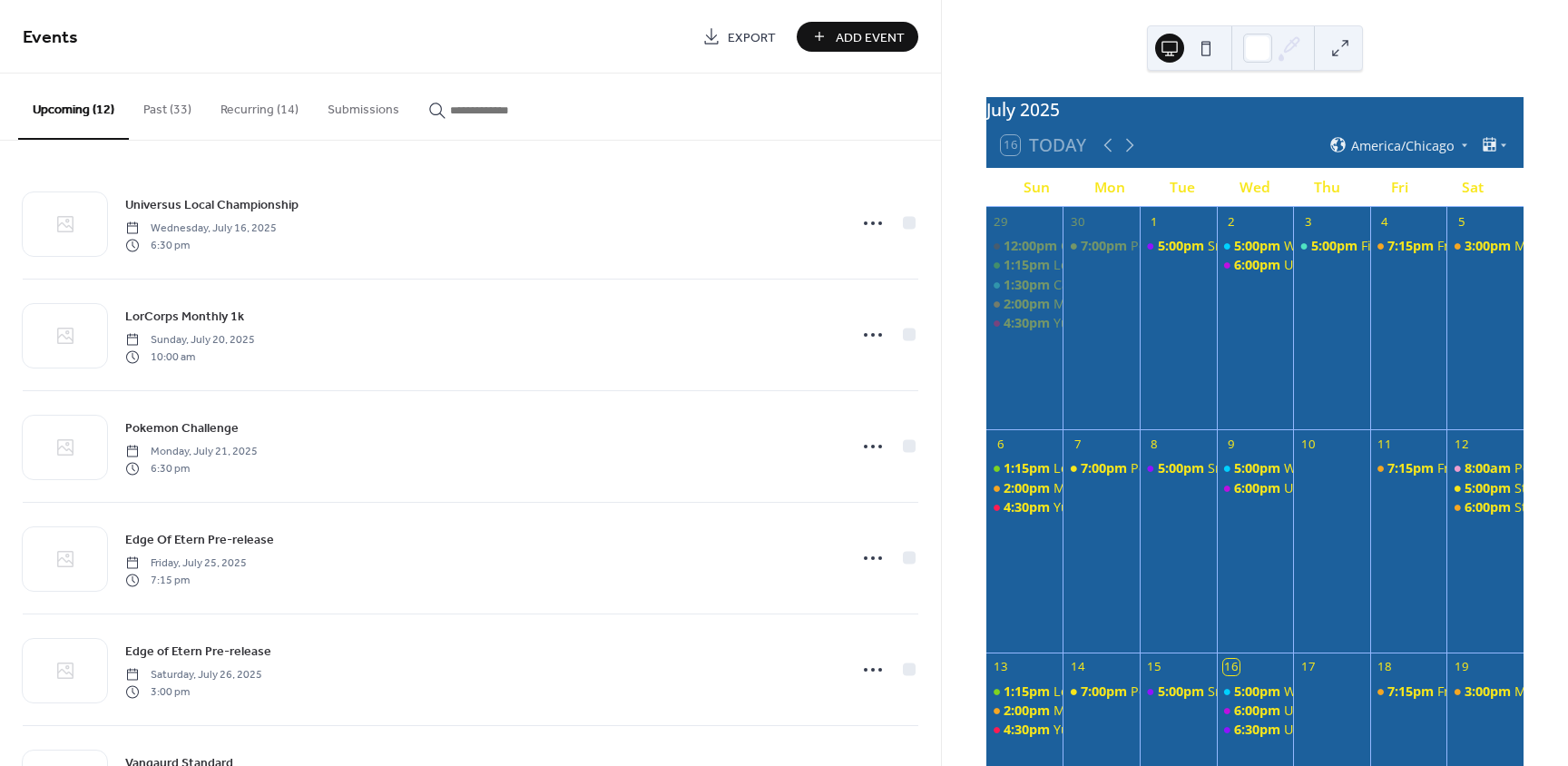 click on "Add Event" at bounding box center [870, 37] 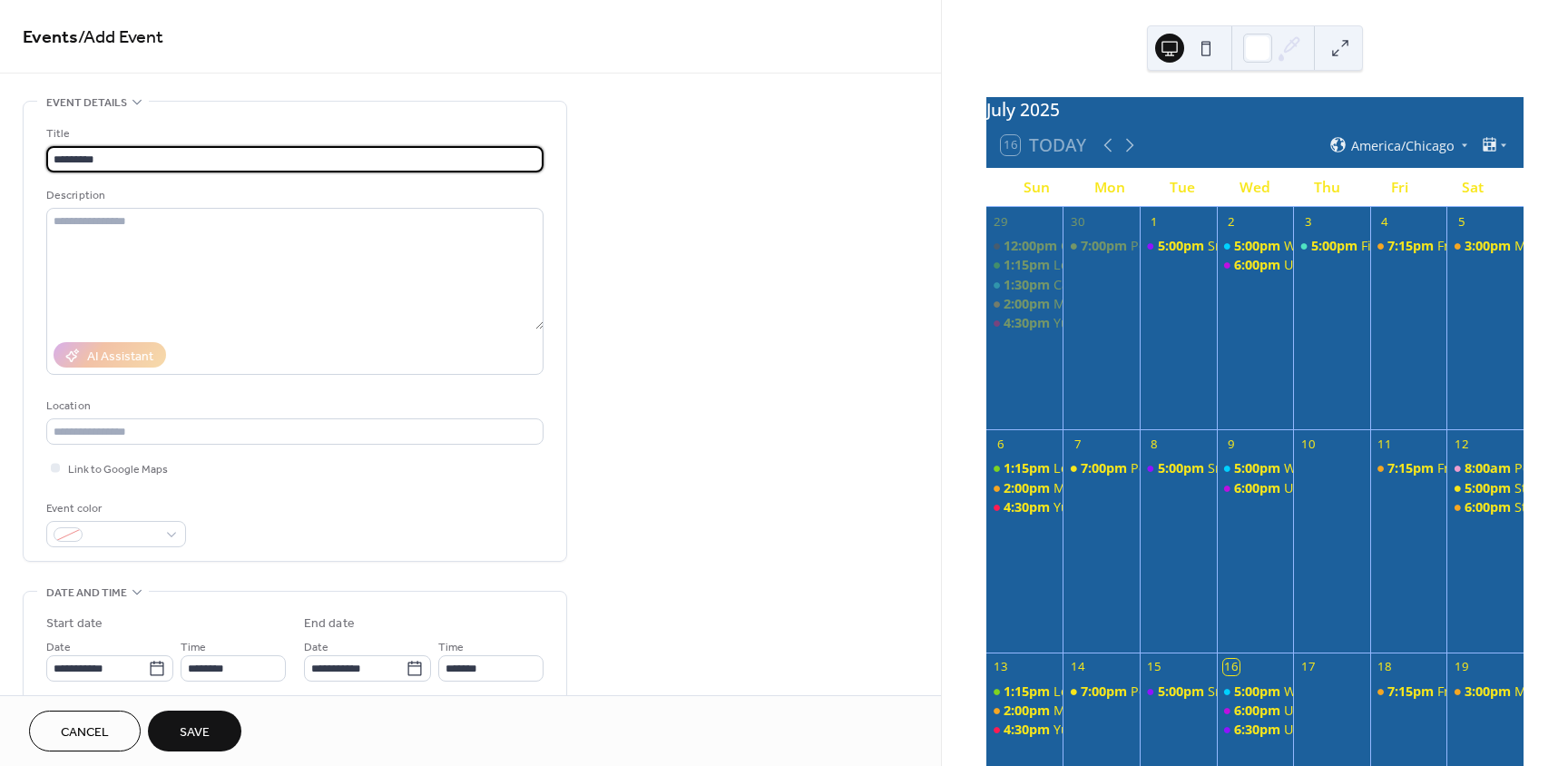 type on "********" 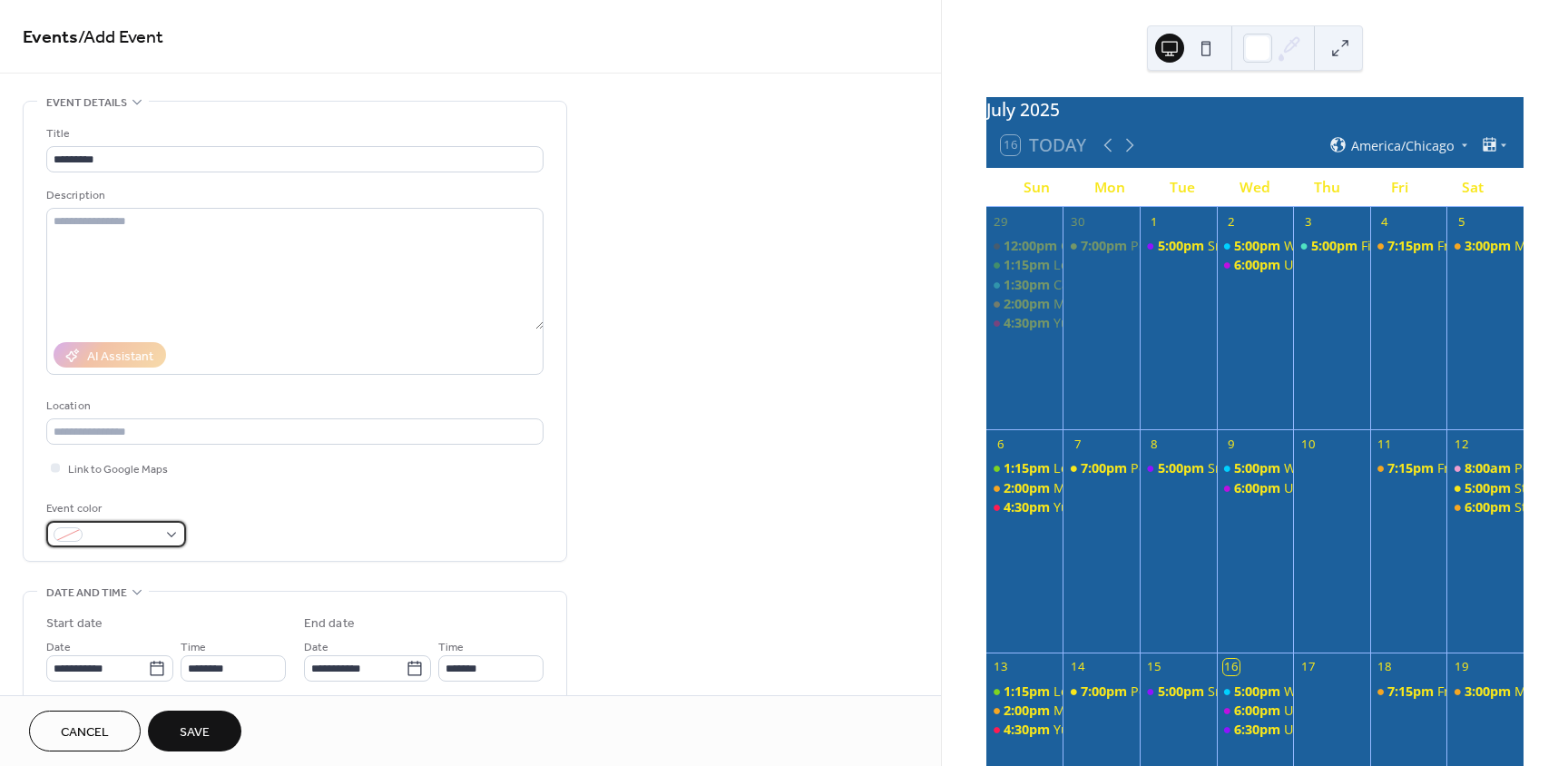 click at bounding box center [123, 535] 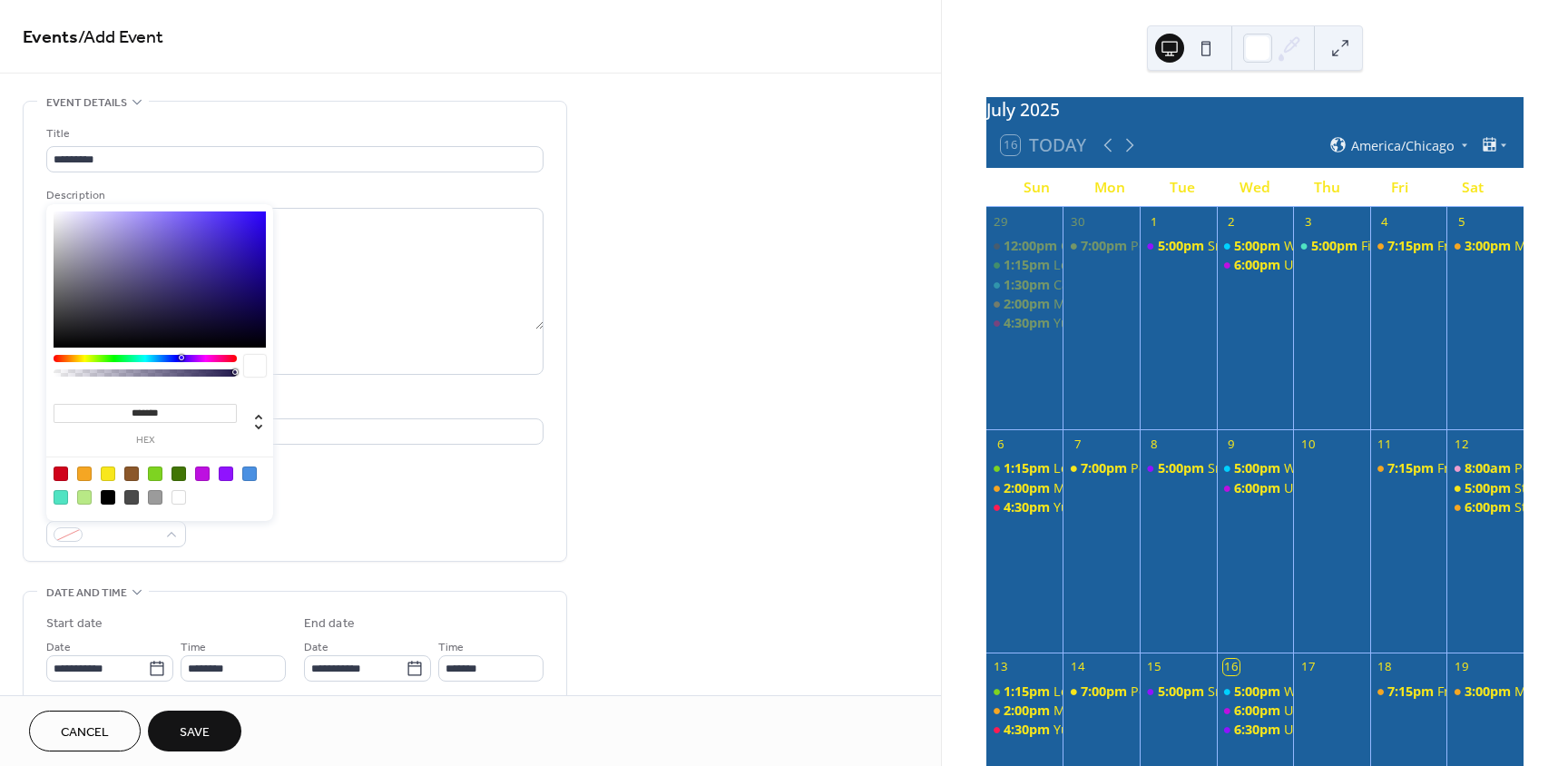 click at bounding box center (84, 497) 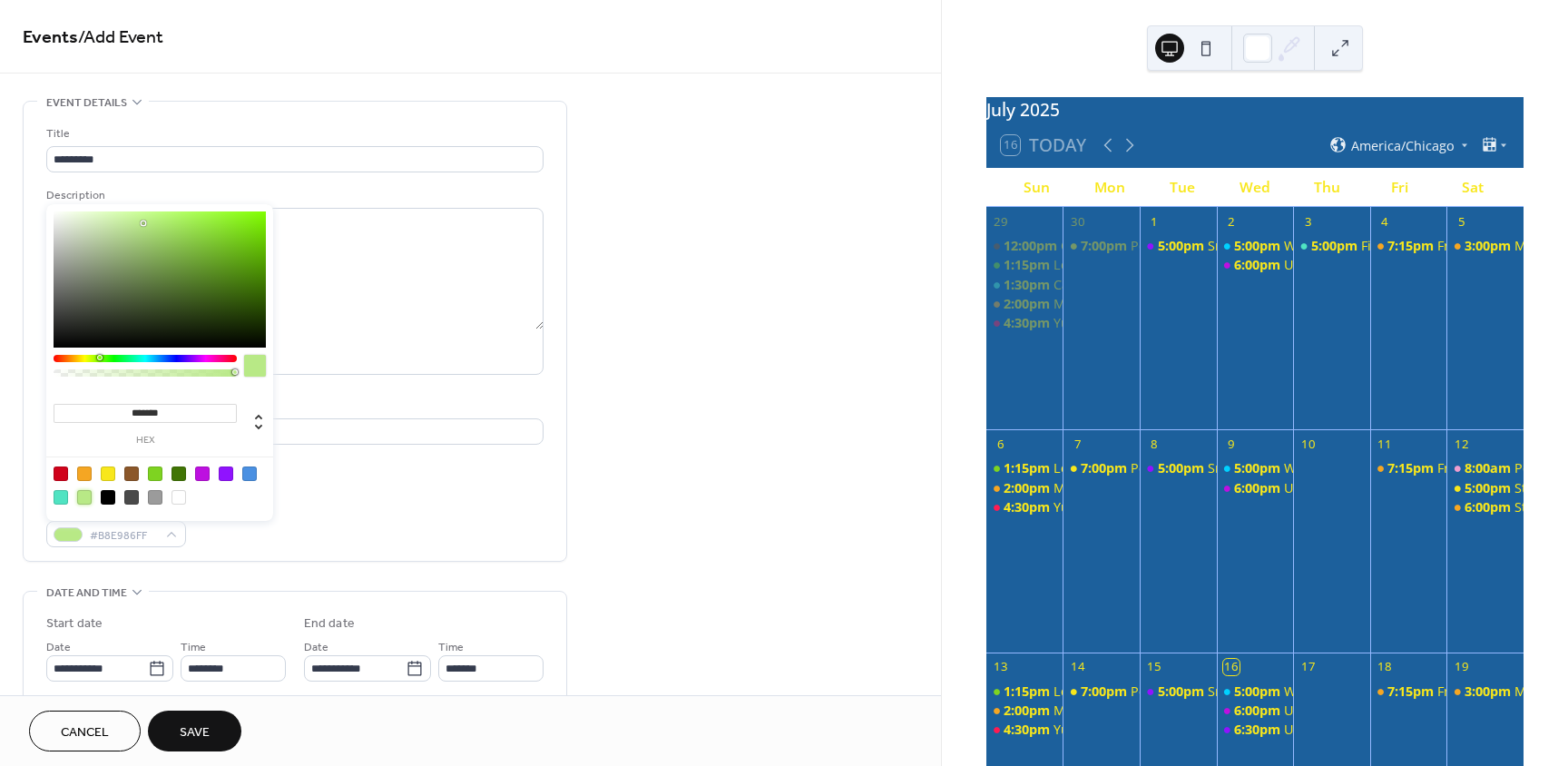 click on "Event color #B8E986FF" at bounding box center (295, 523) 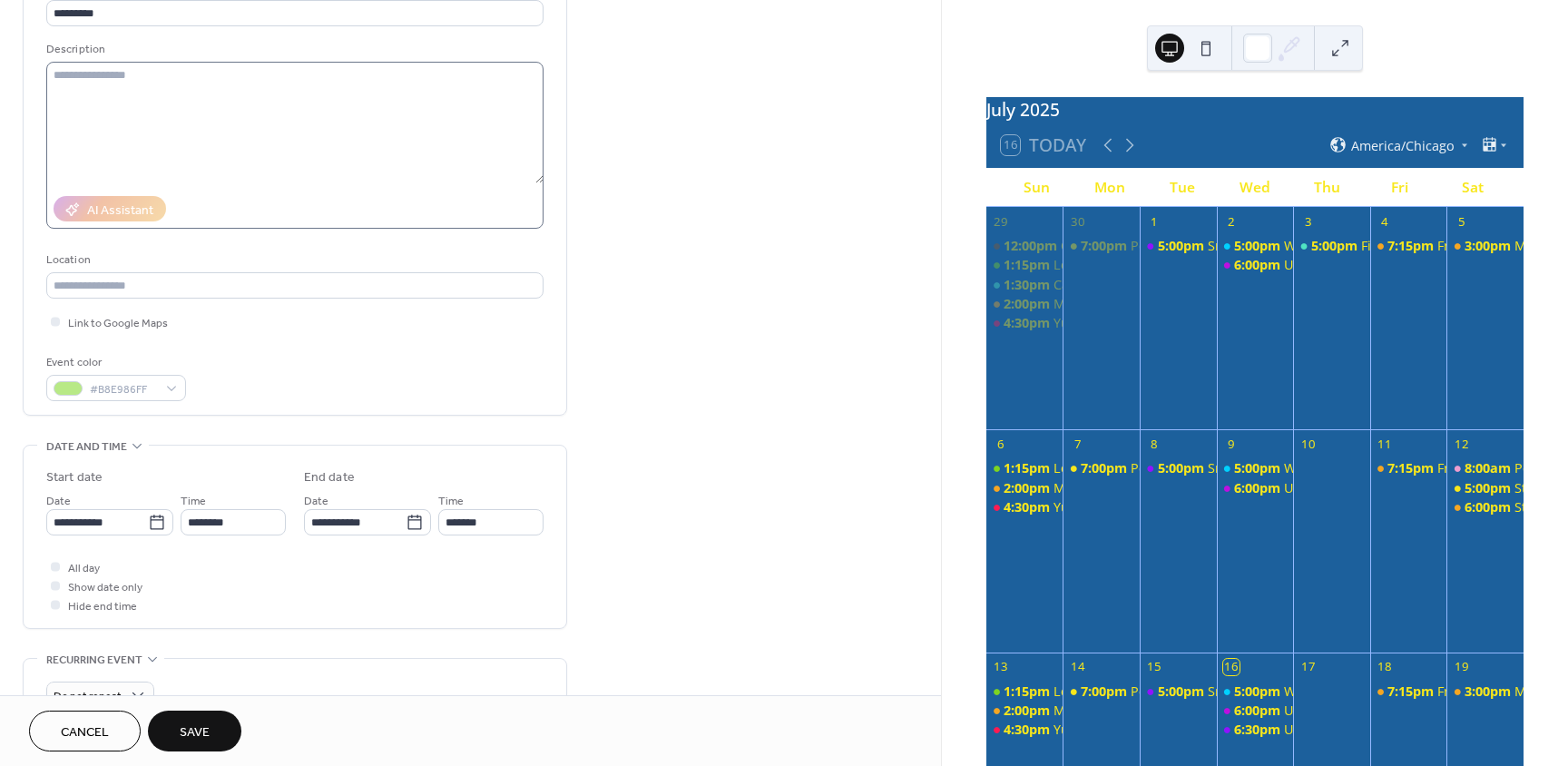 scroll, scrollTop: 182, scrollLeft: 0, axis: vertical 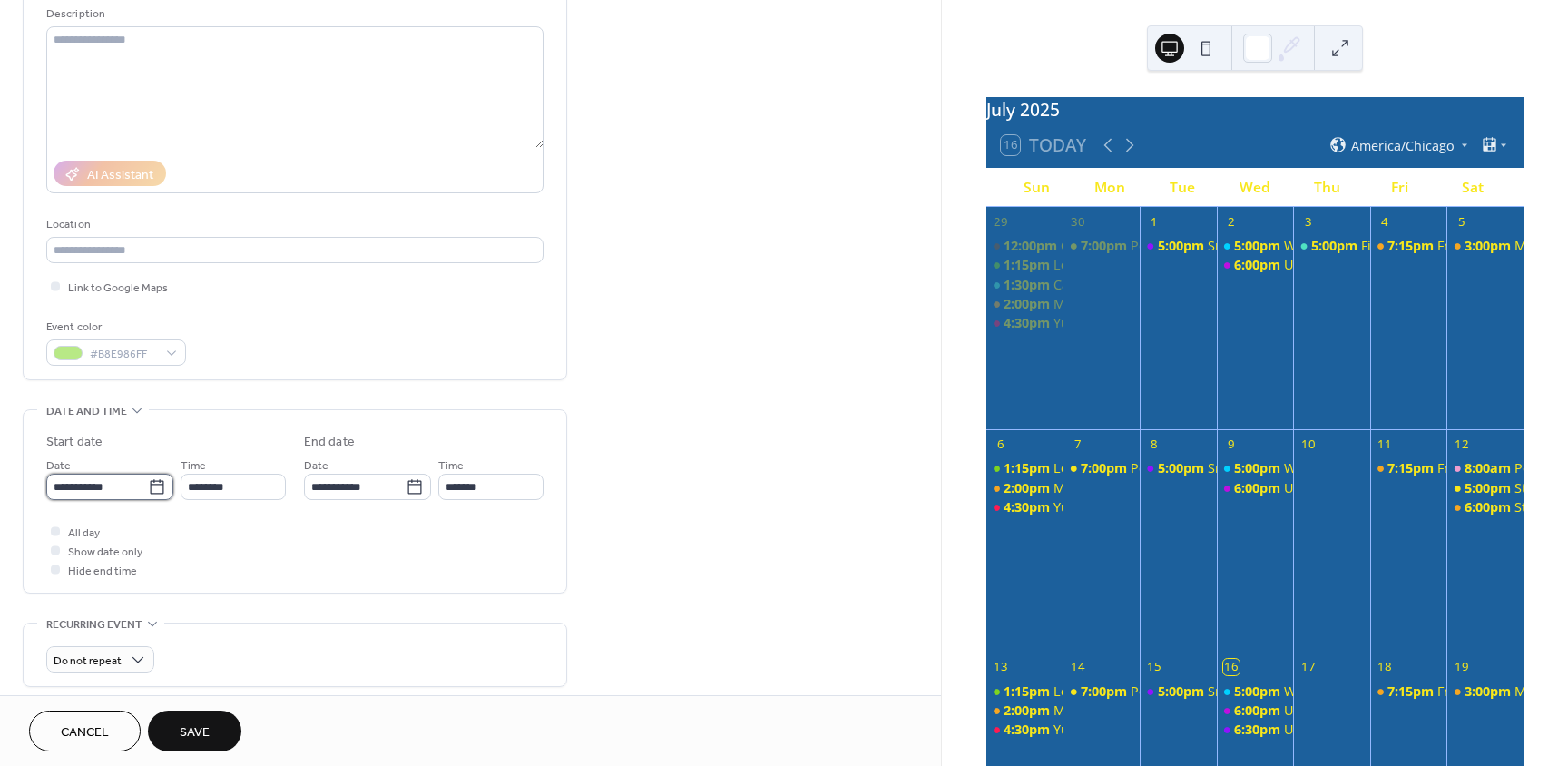 click on "**********" at bounding box center [97, 486] 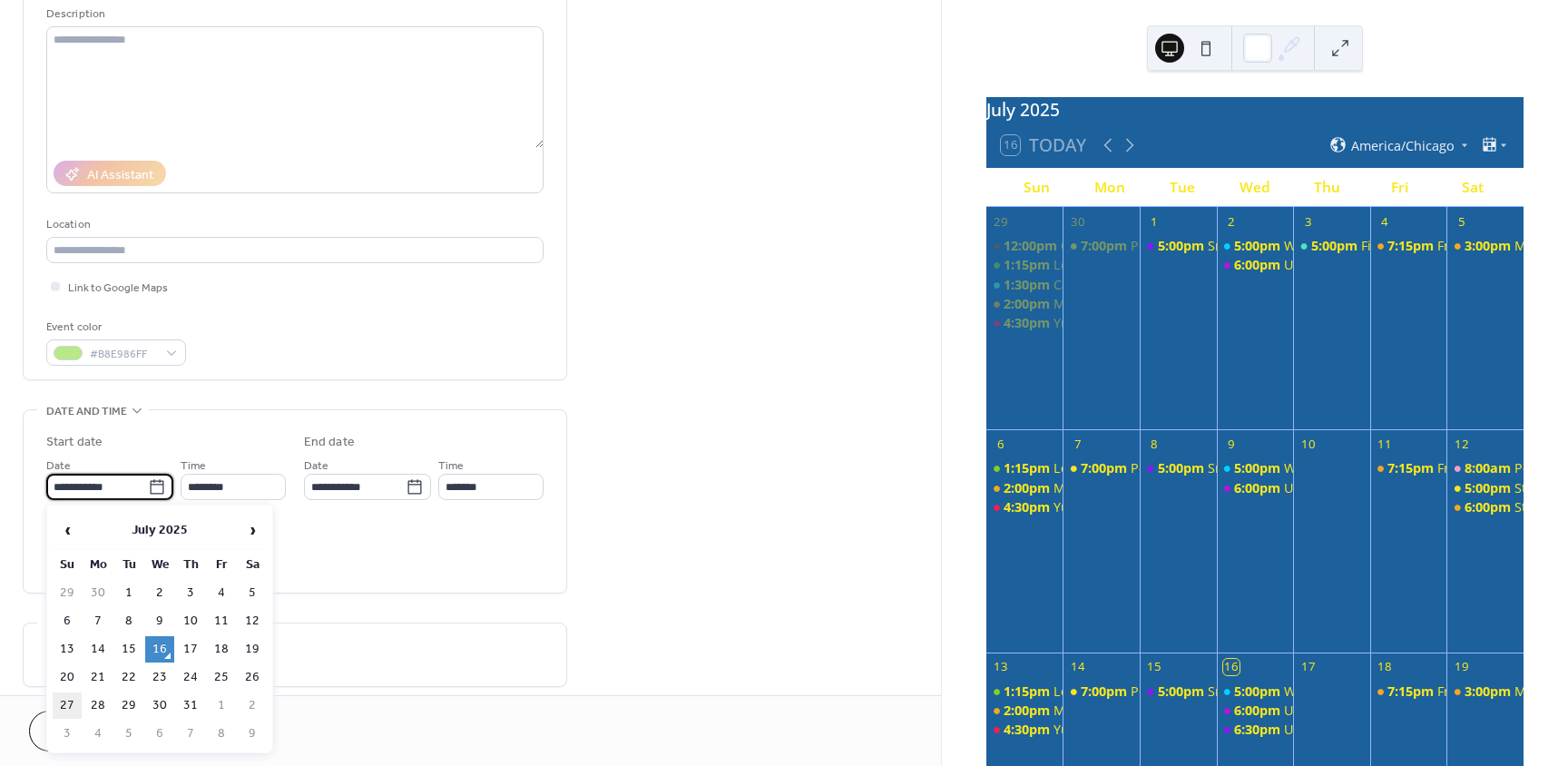 click on "27" at bounding box center (67, 705) 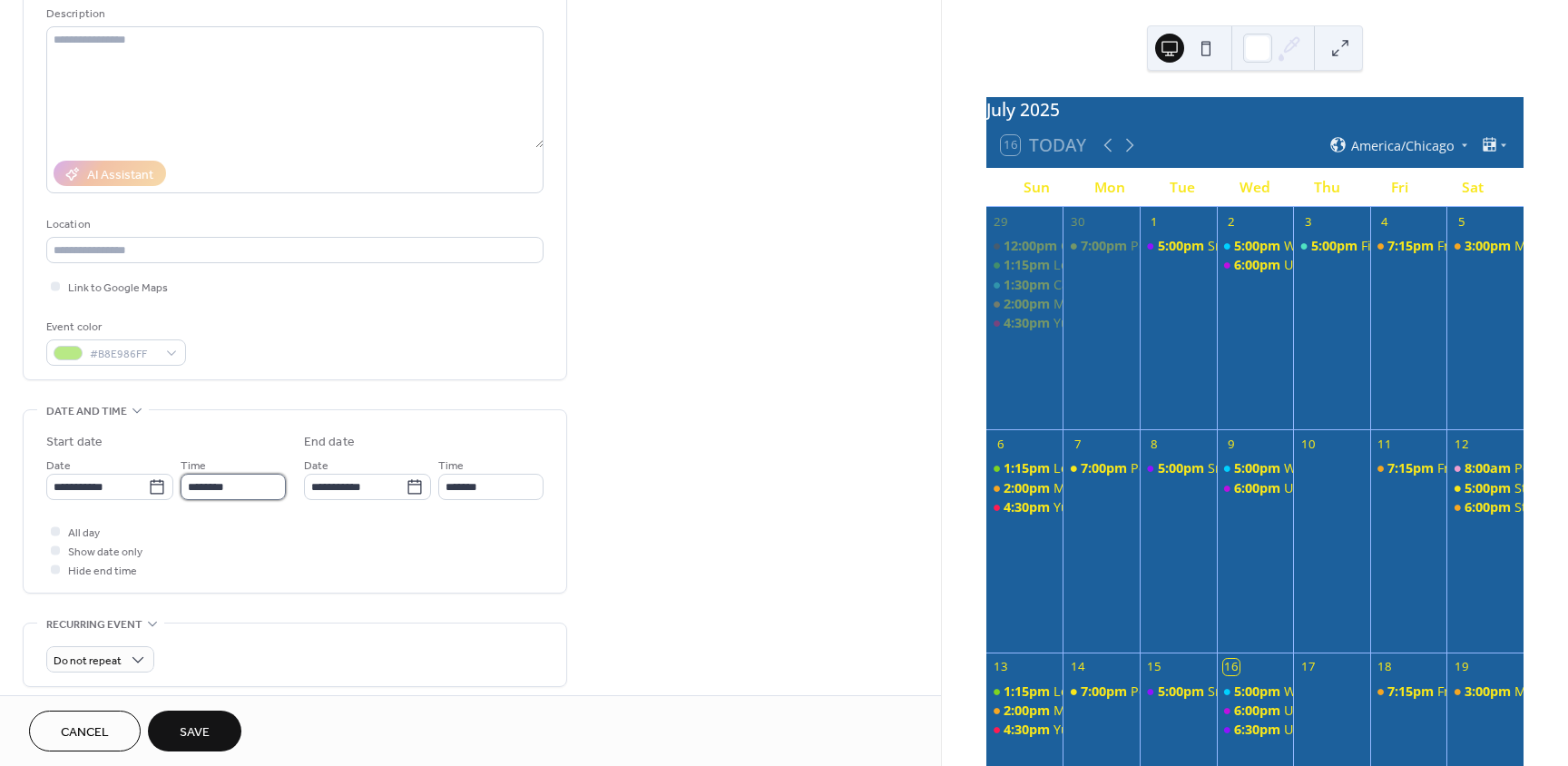 click on "********" at bounding box center [233, 486] 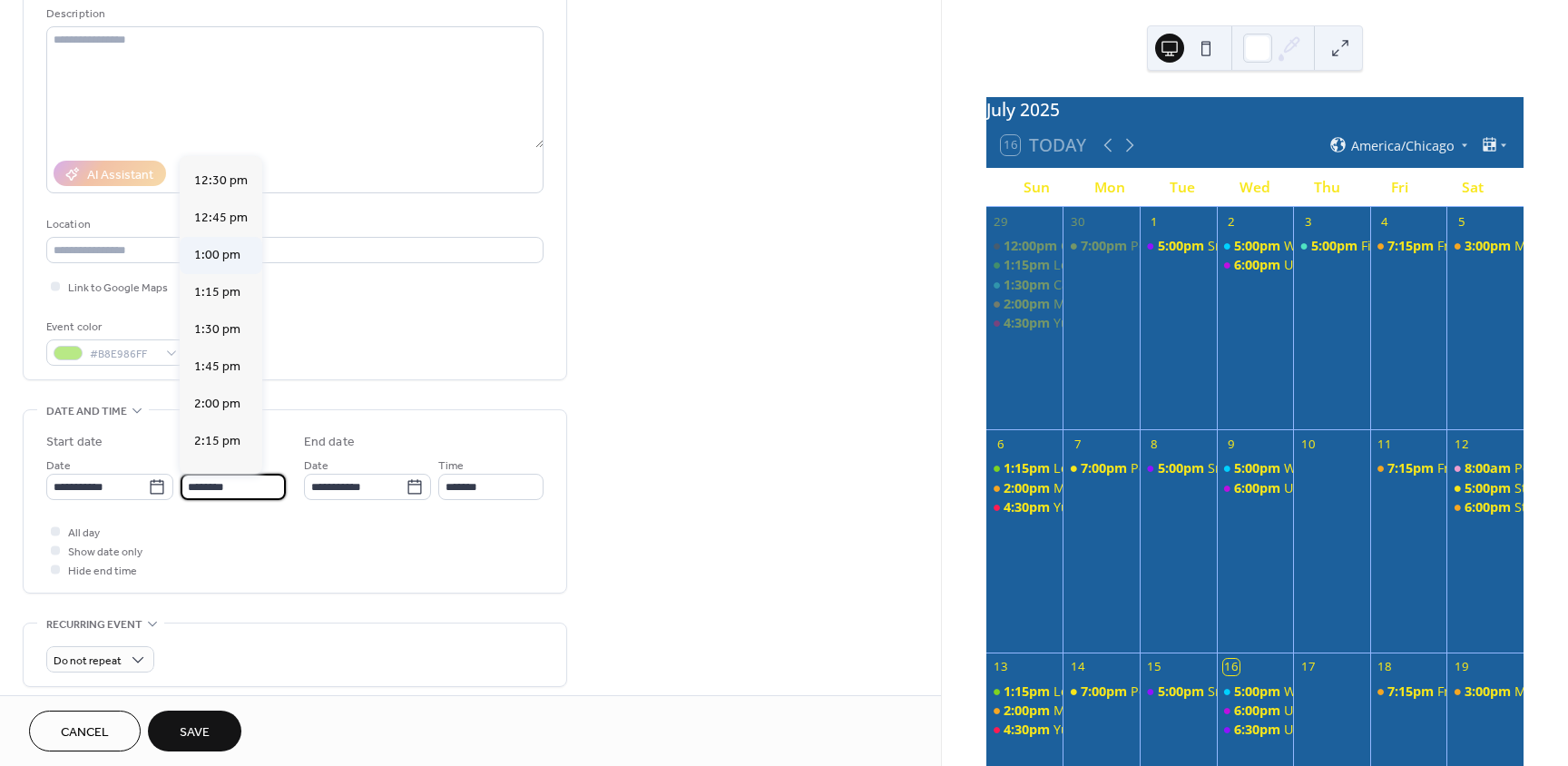 scroll, scrollTop: 1877, scrollLeft: 0, axis: vertical 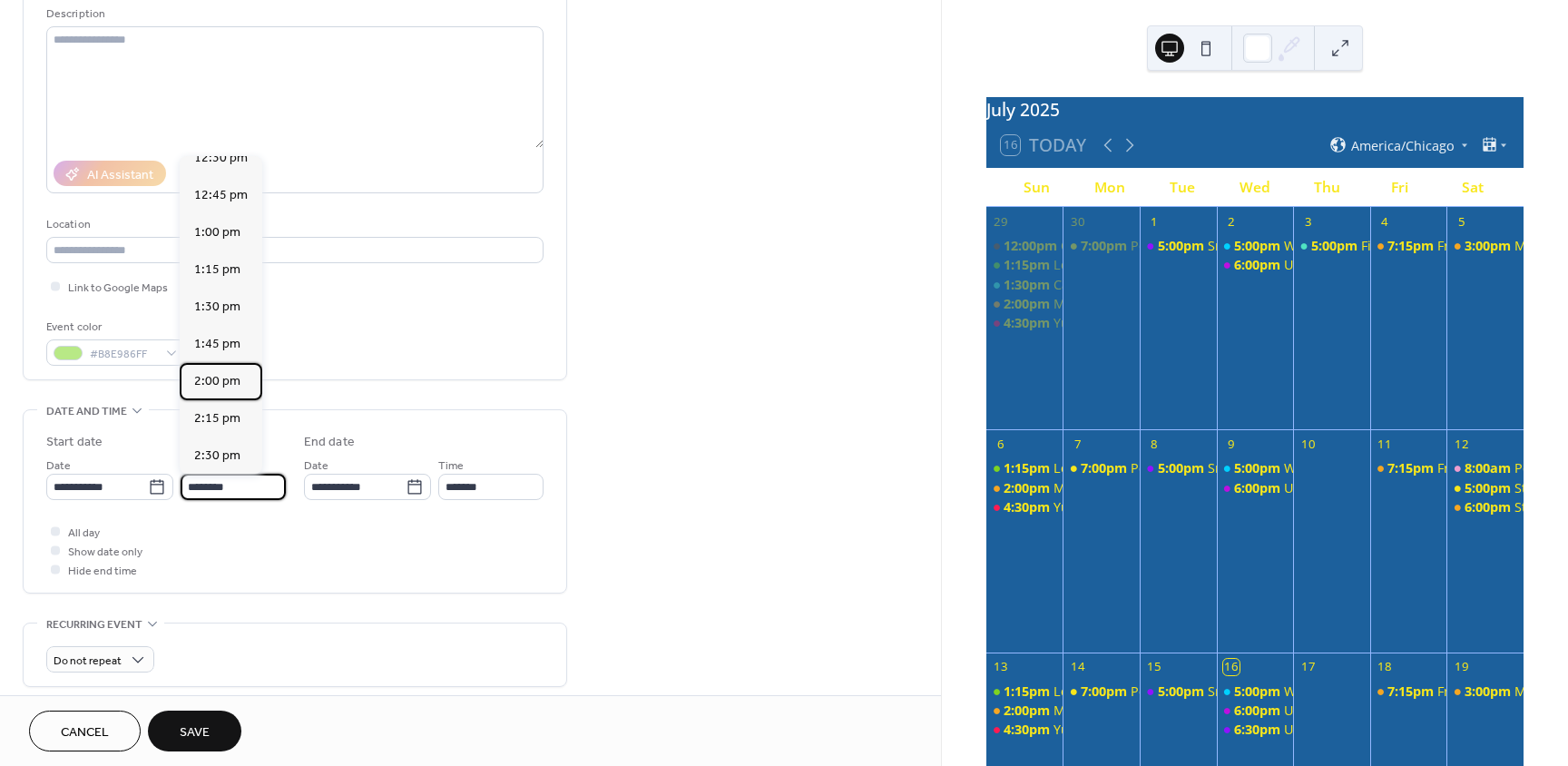 click on "2:00 pm" at bounding box center [217, 381] 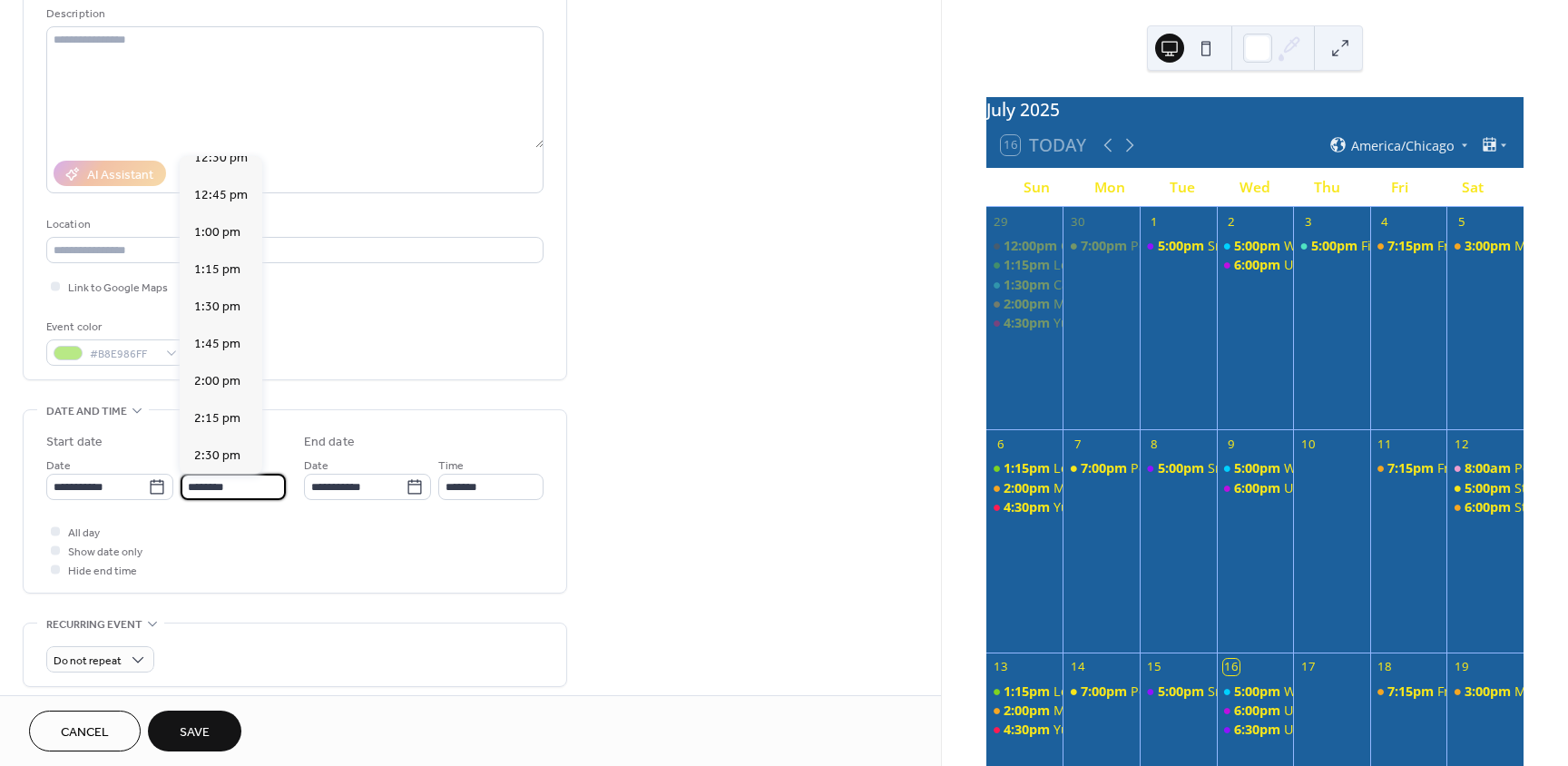 type on "*******" 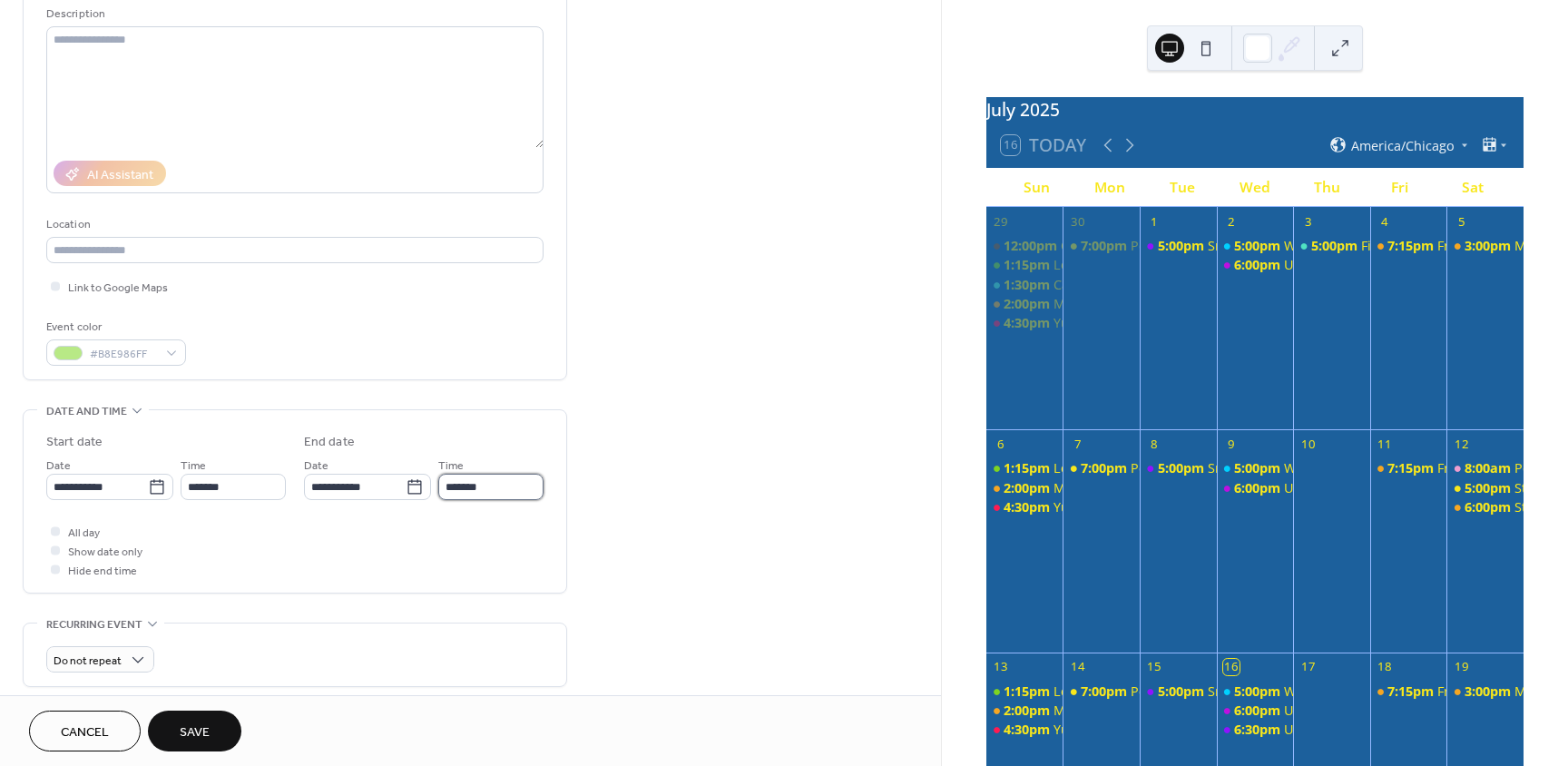 click on "*******" at bounding box center [491, 486] 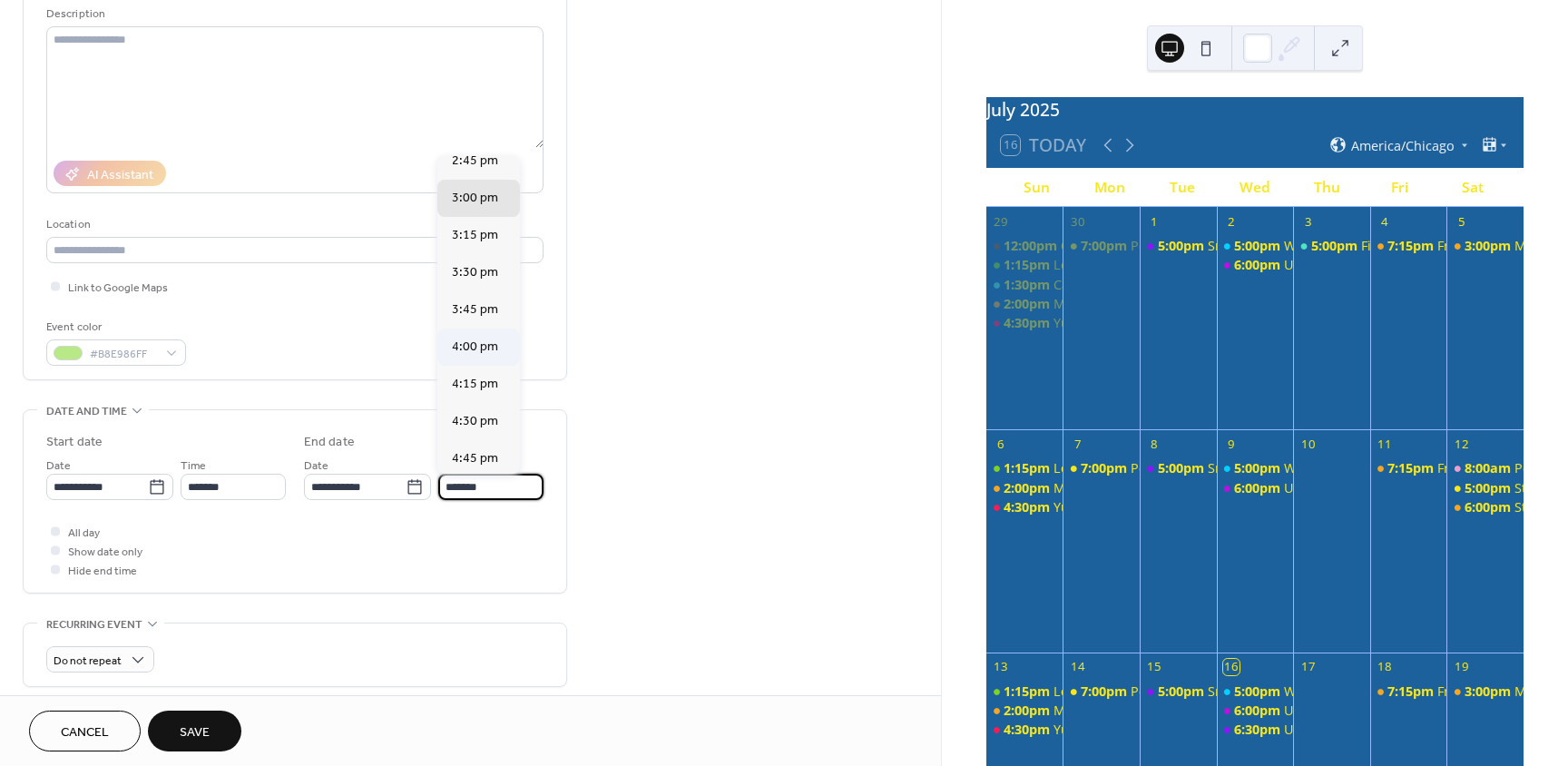 scroll, scrollTop: 91, scrollLeft: 0, axis: vertical 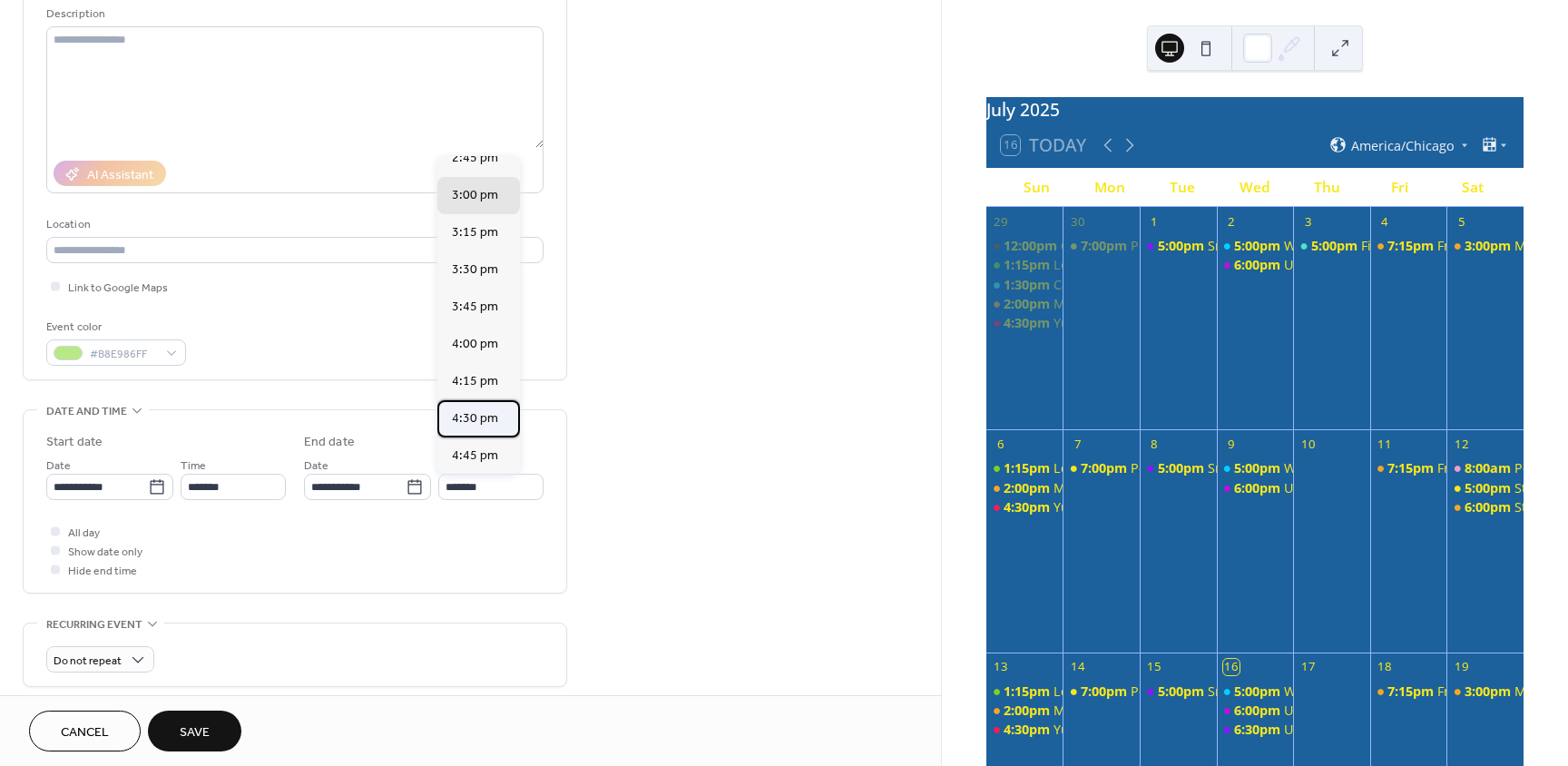 click on "4:30 pm" at bounding box center (475, 418) 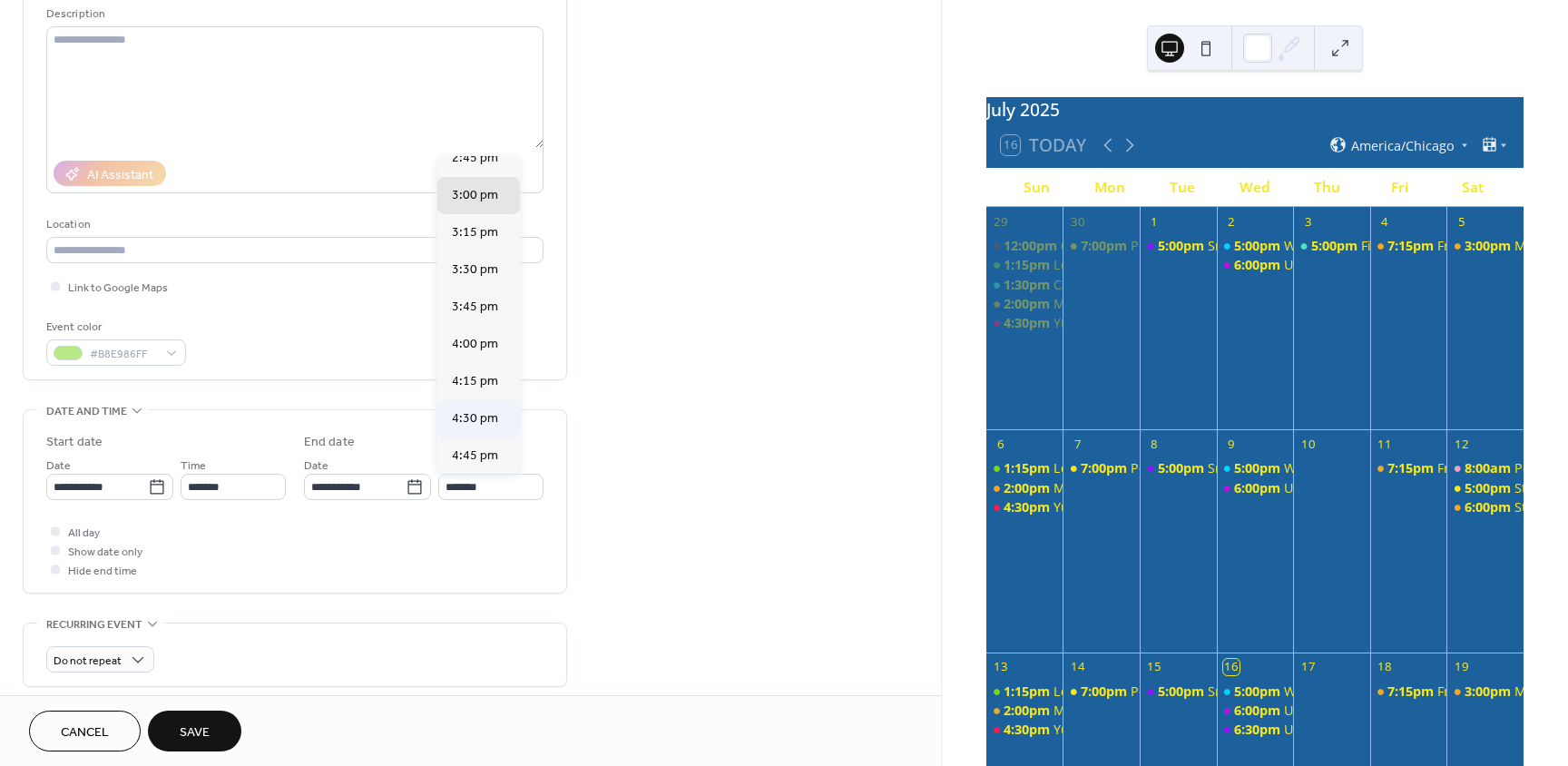 type on "*******" 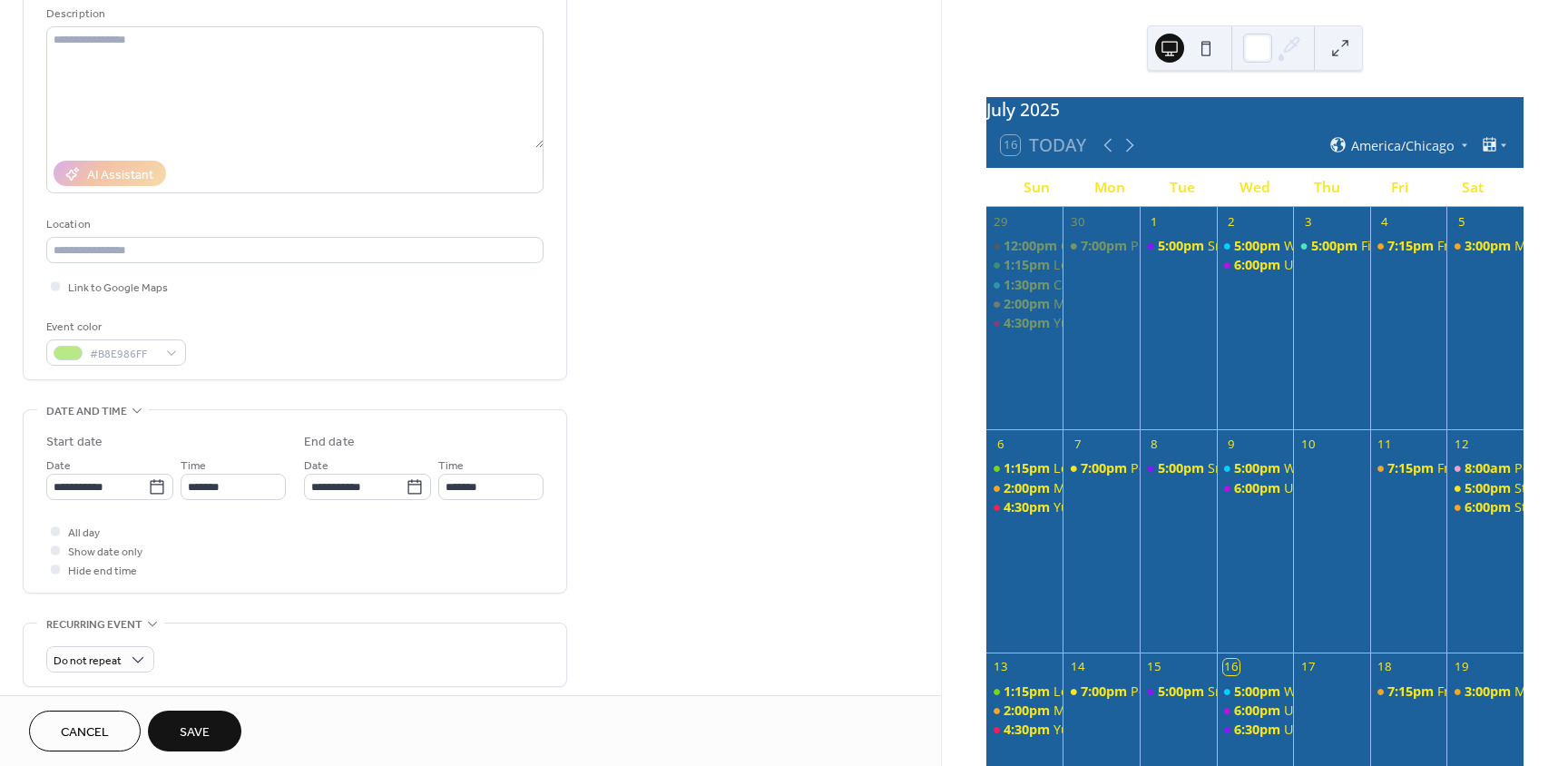 click on "**********" at bounding box center (295, 506) 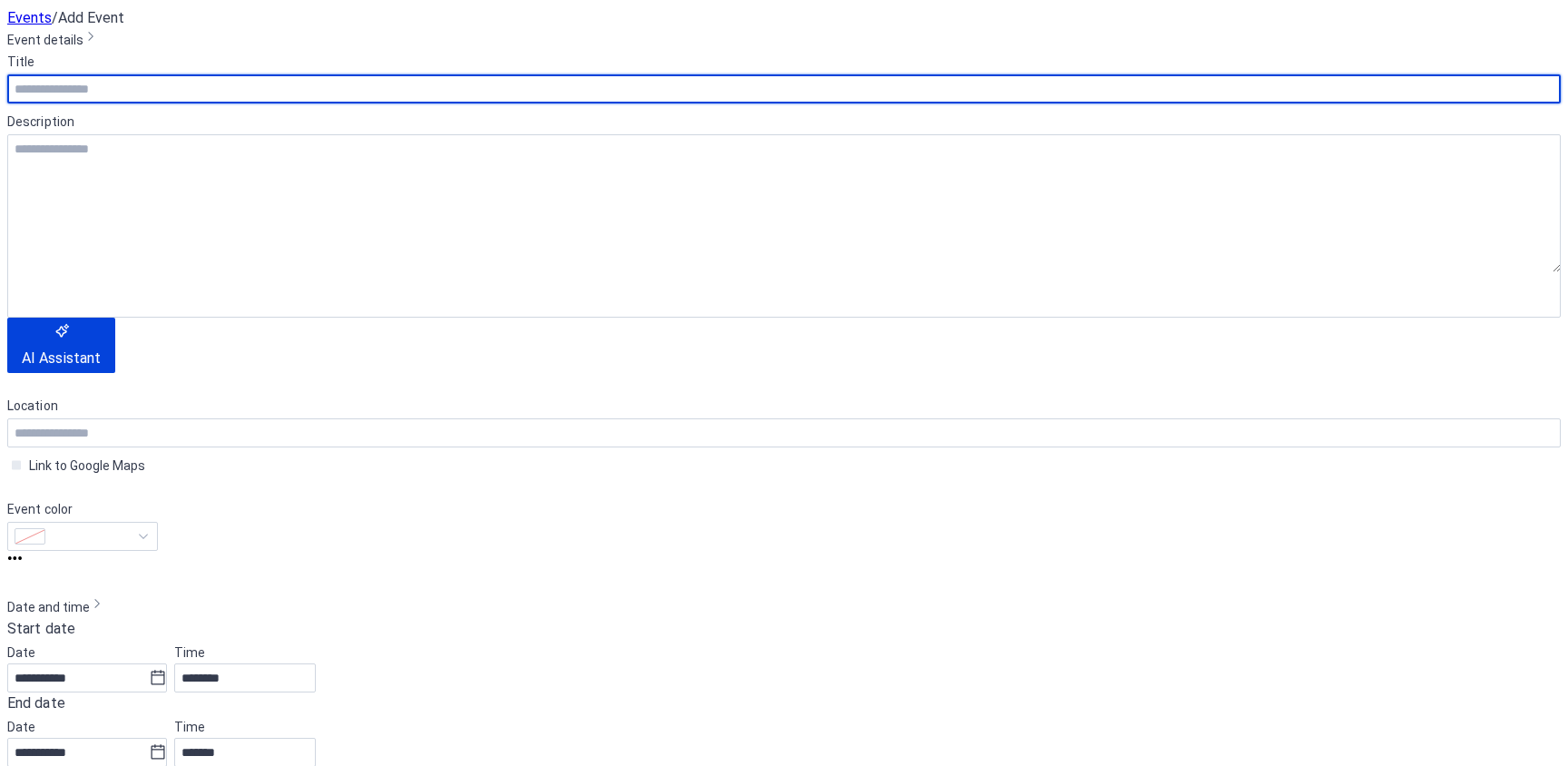scroll, scrollTop: 0, scrollLeft: 0, axis: both 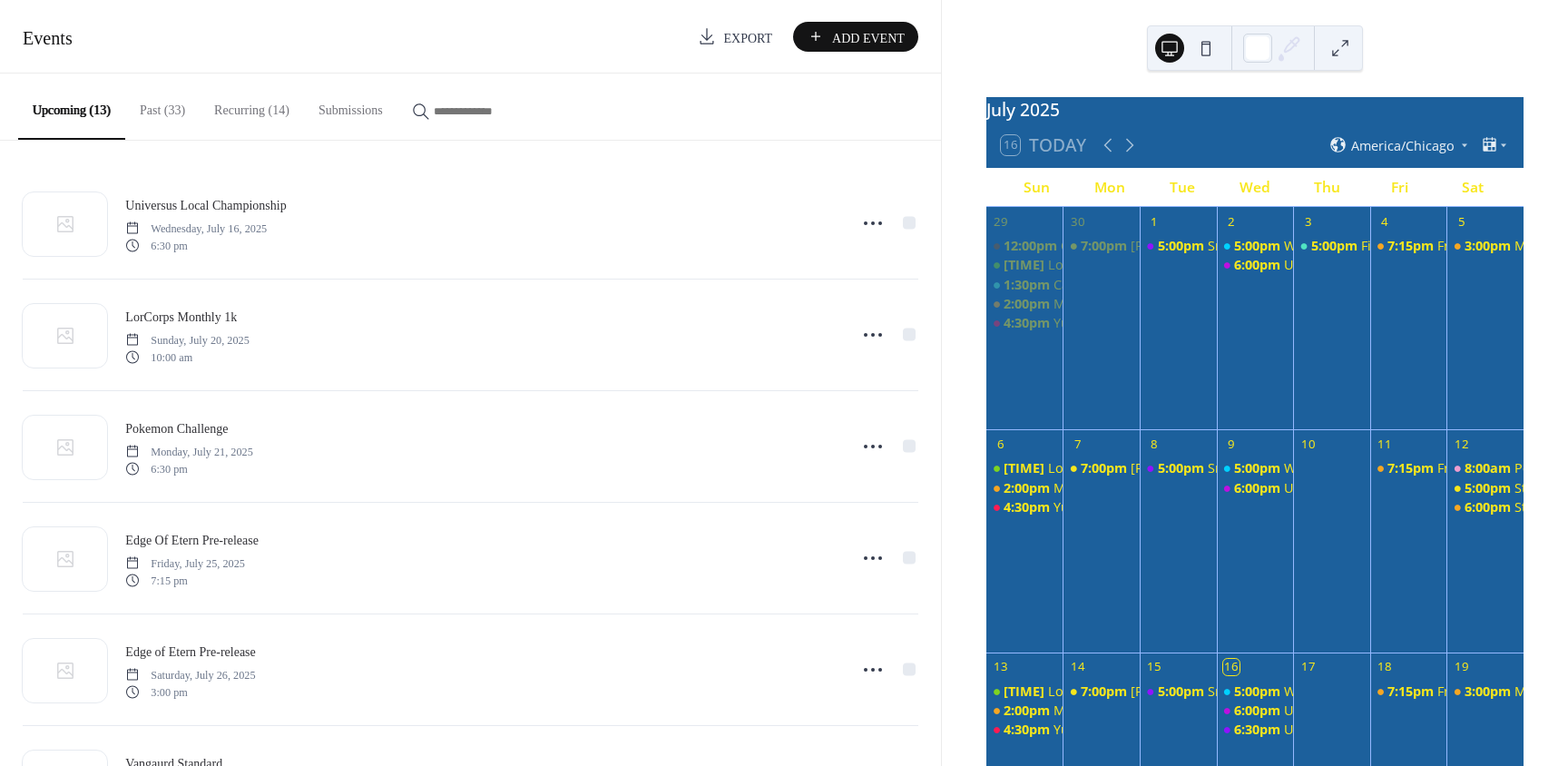 click on "Export" at bounding box center [748, 37] 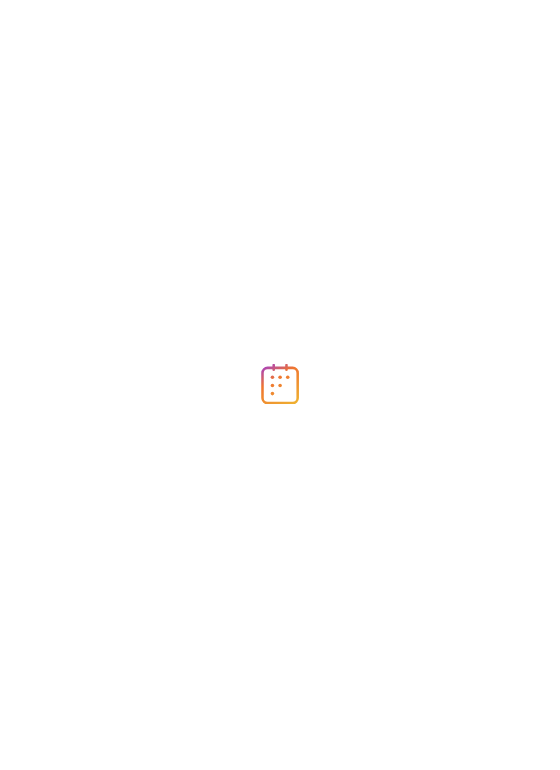 scroll, scrollTop: 0, scrollLeft: 0, axis: both 